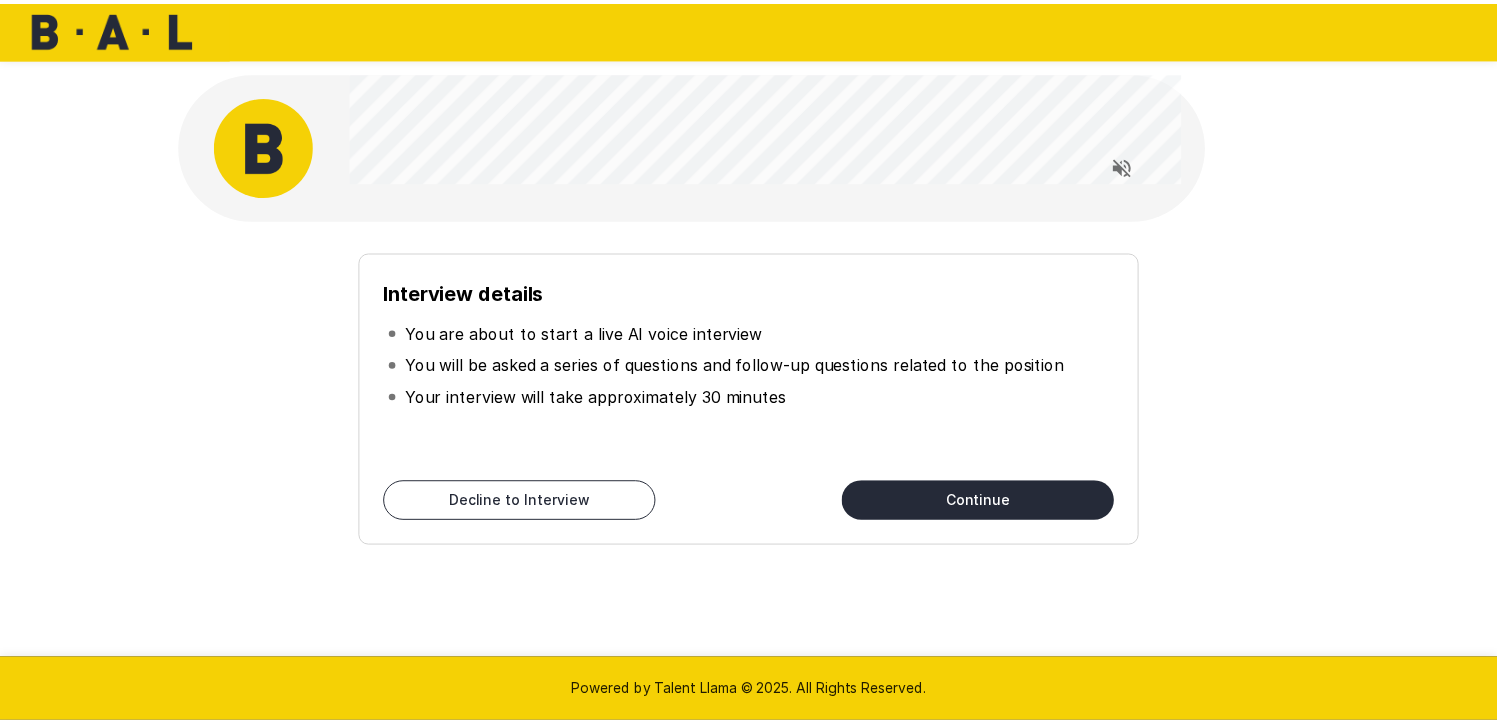 scroll, scrollTop: 0, scrollLeft: 0, axis: both 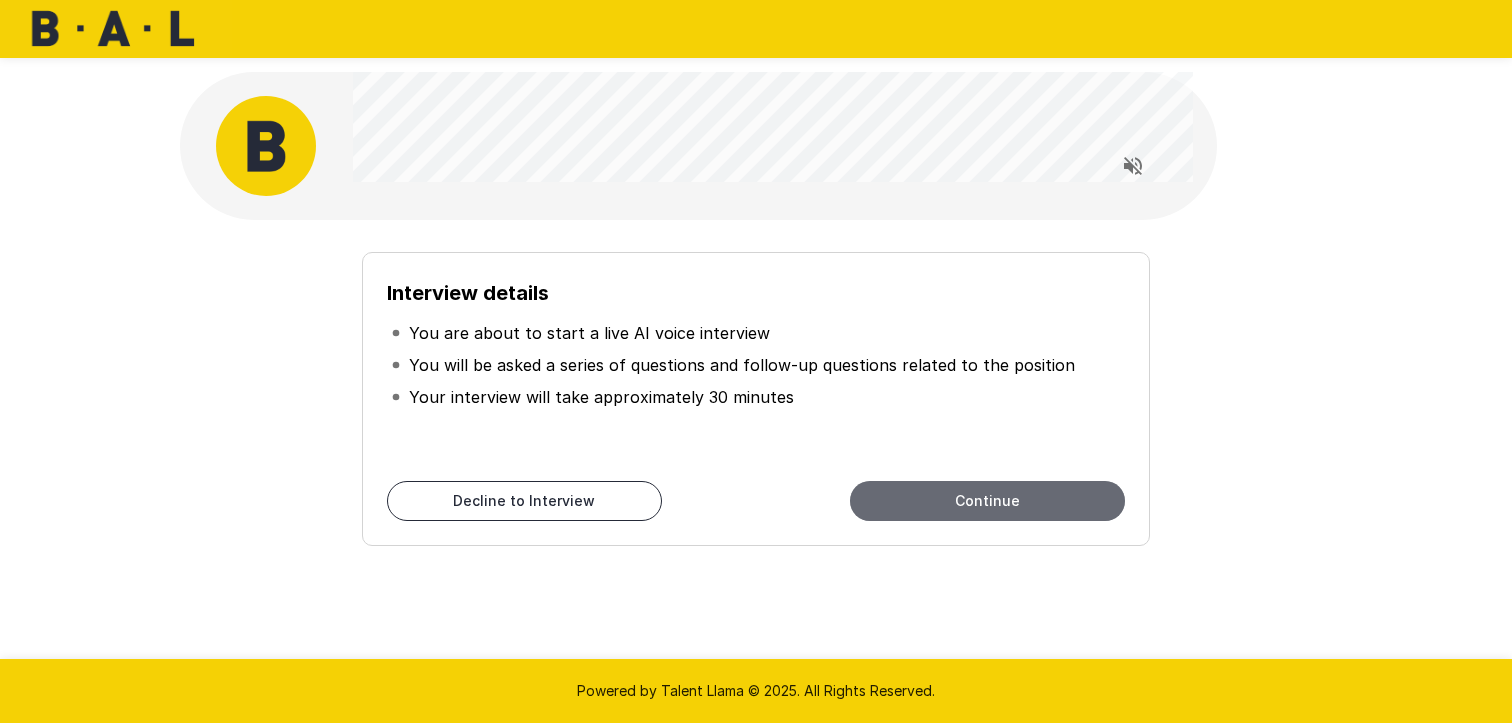 click on "Continue" at bounding box center [987, 501] 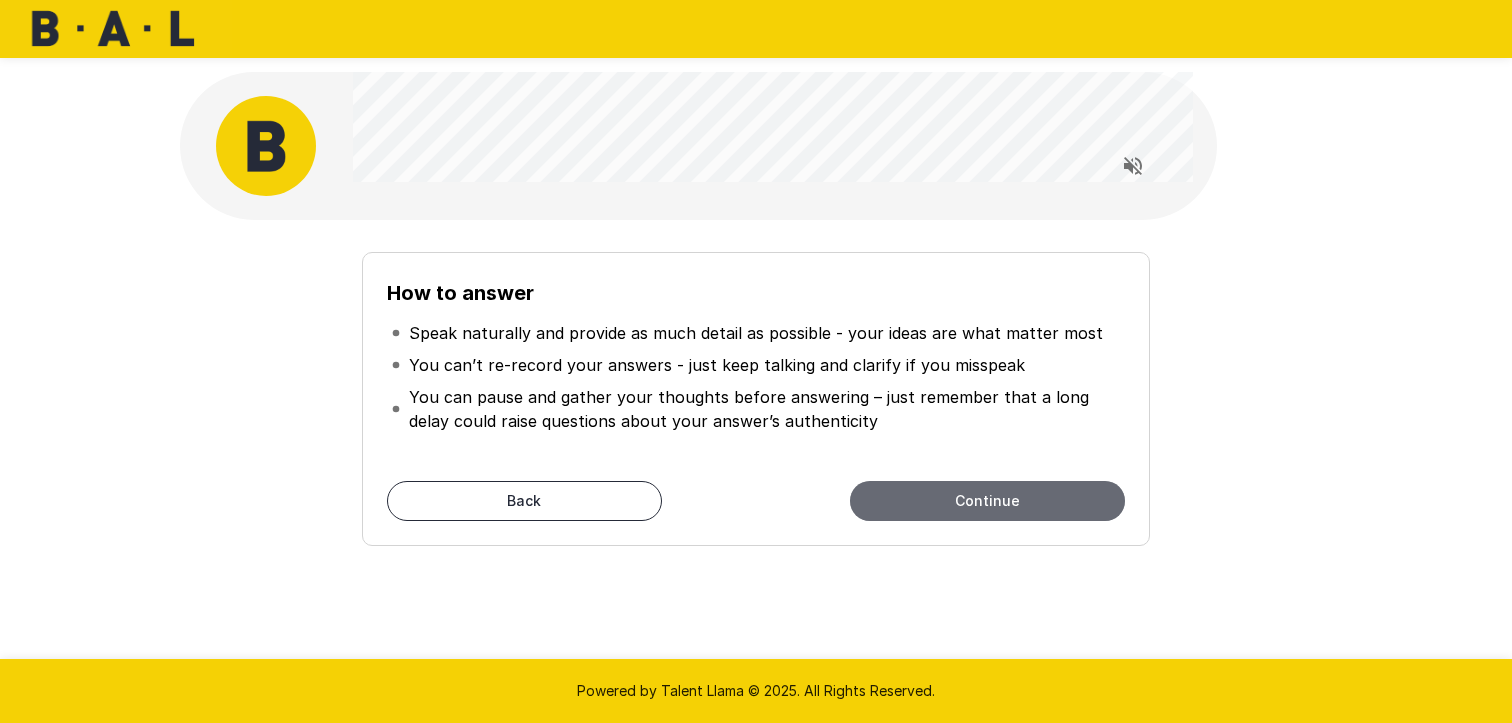 click on "Continue" at bounding box center [987, 501] 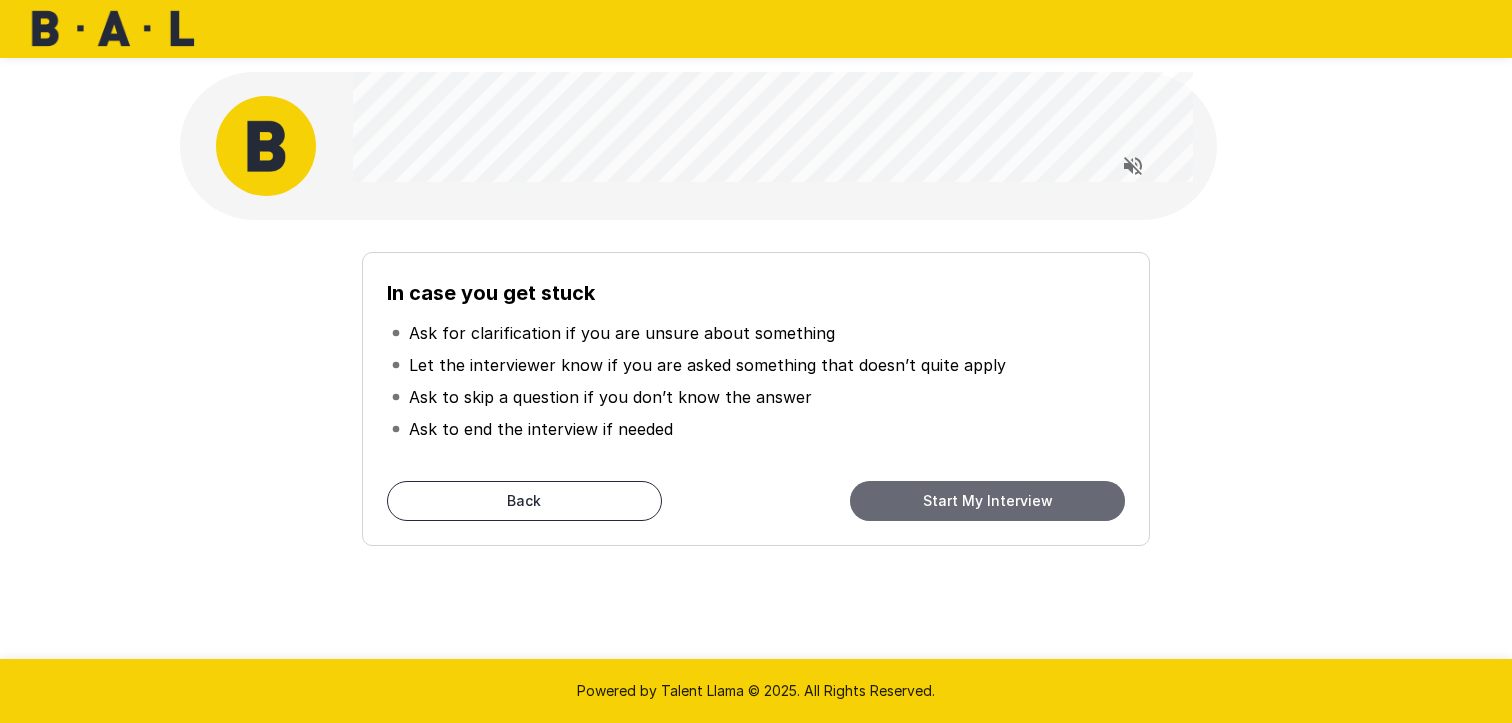 click on "Start My Interview" at bounding box center (987, 501) 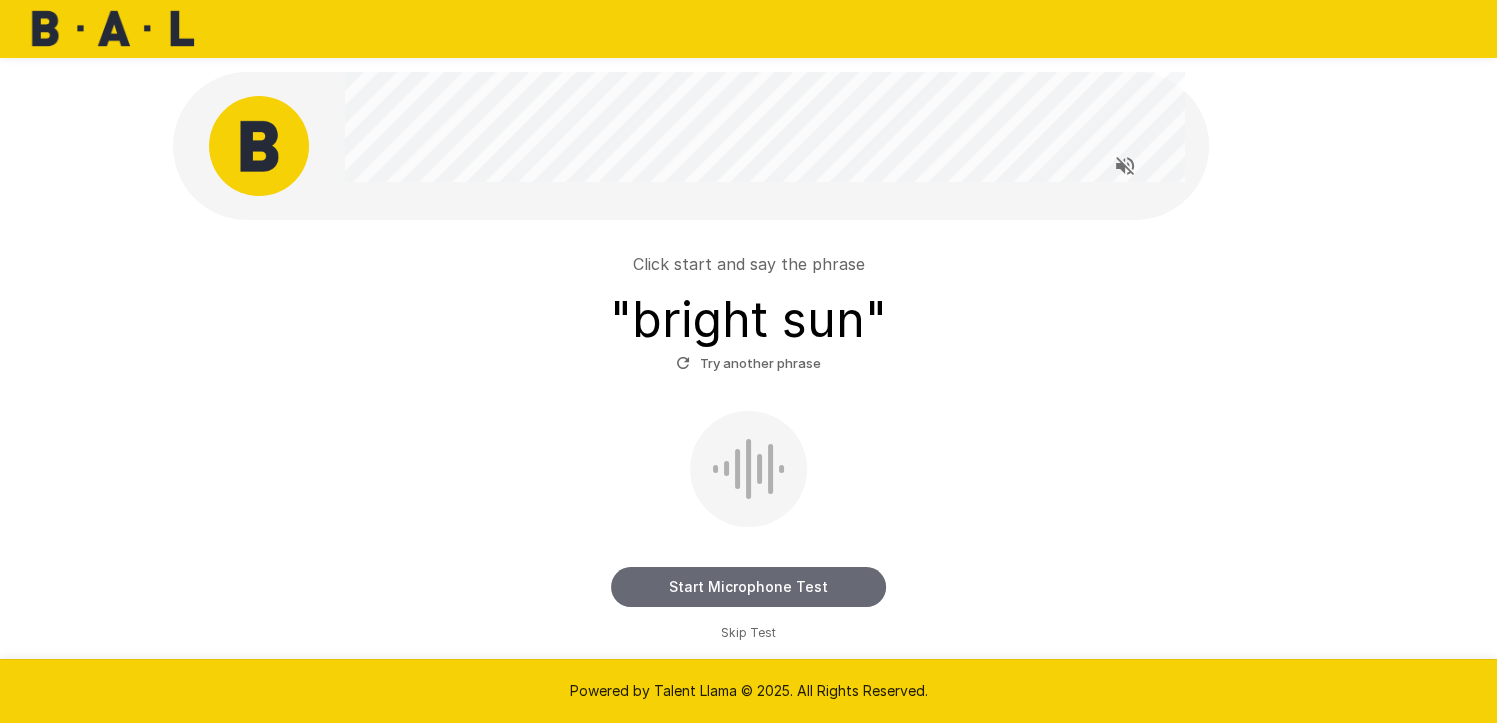 click on "Start Microphone Test" at bounding box center (748, 587) 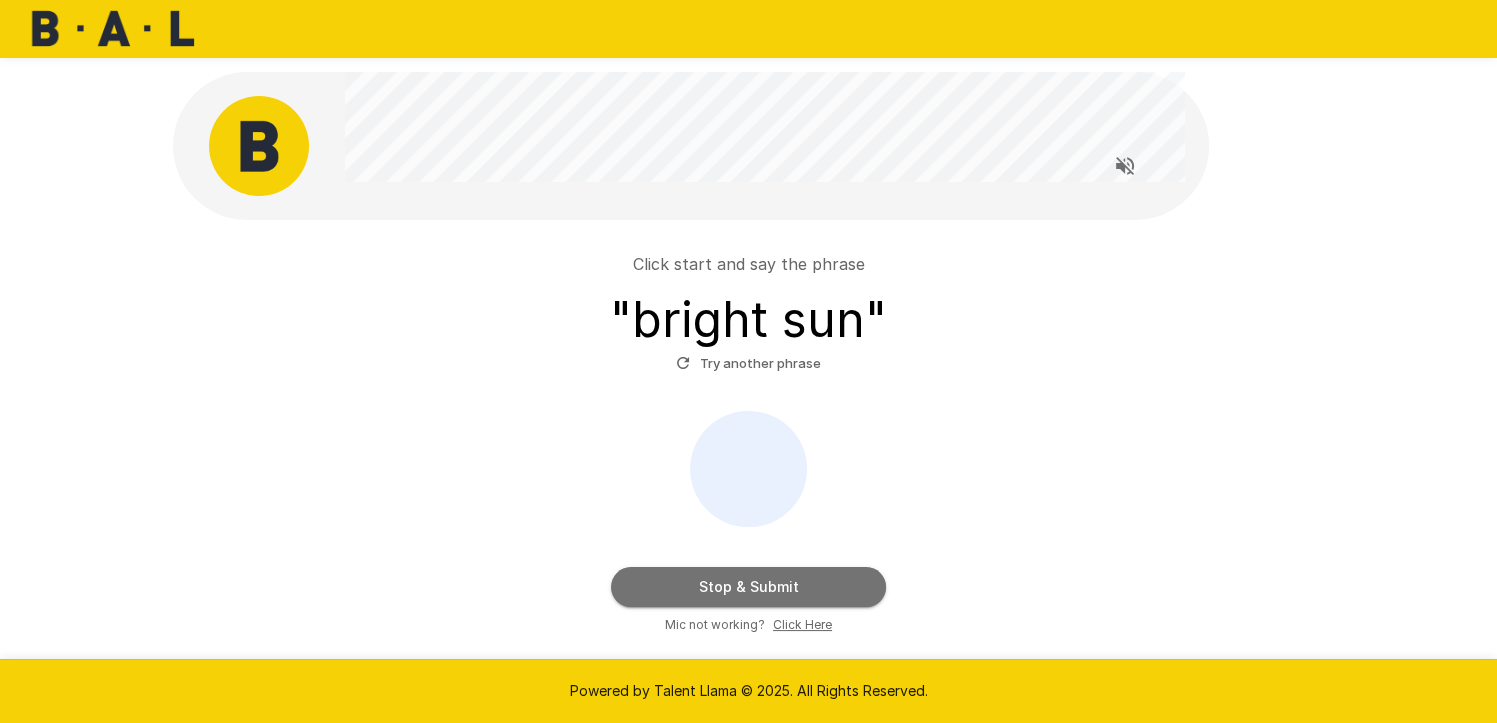 click on "Stop & Submit" at bounding box center (748, 587) 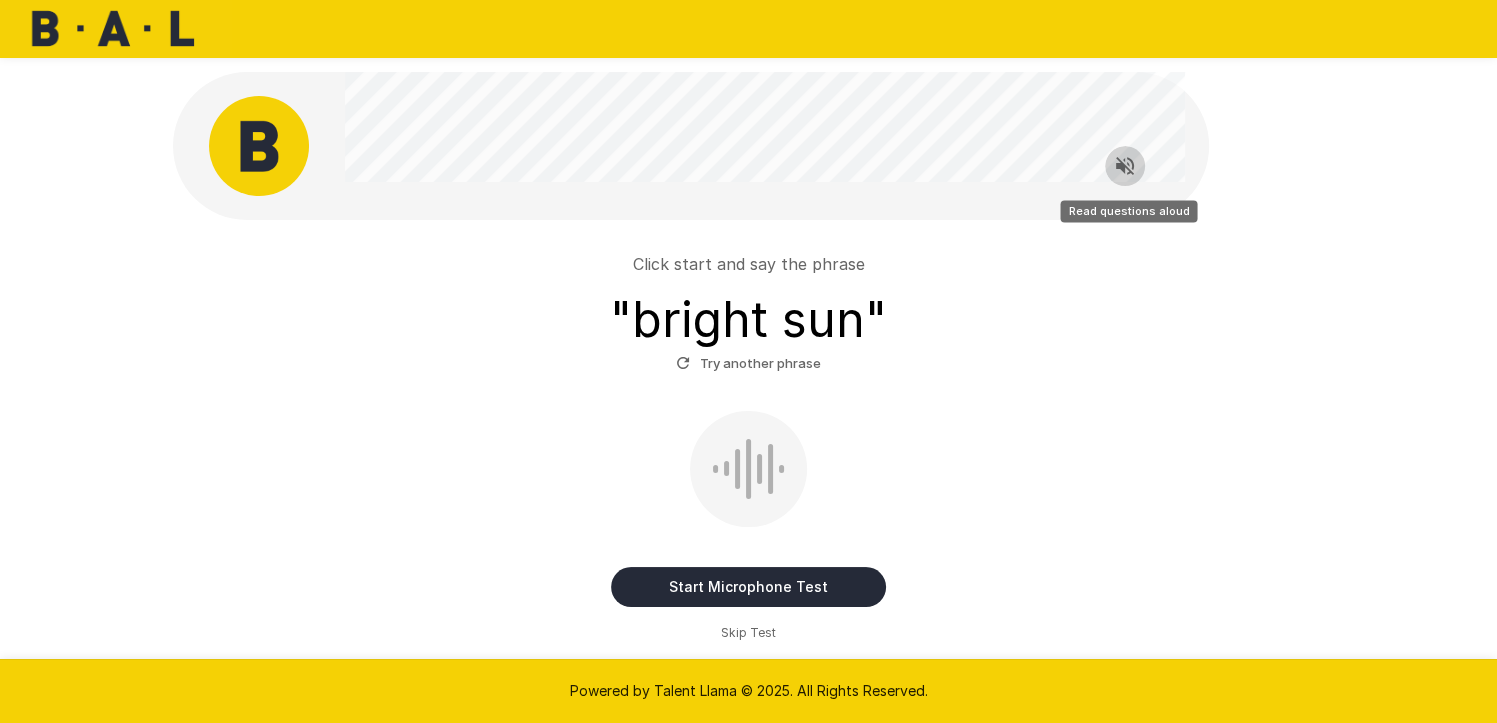 click 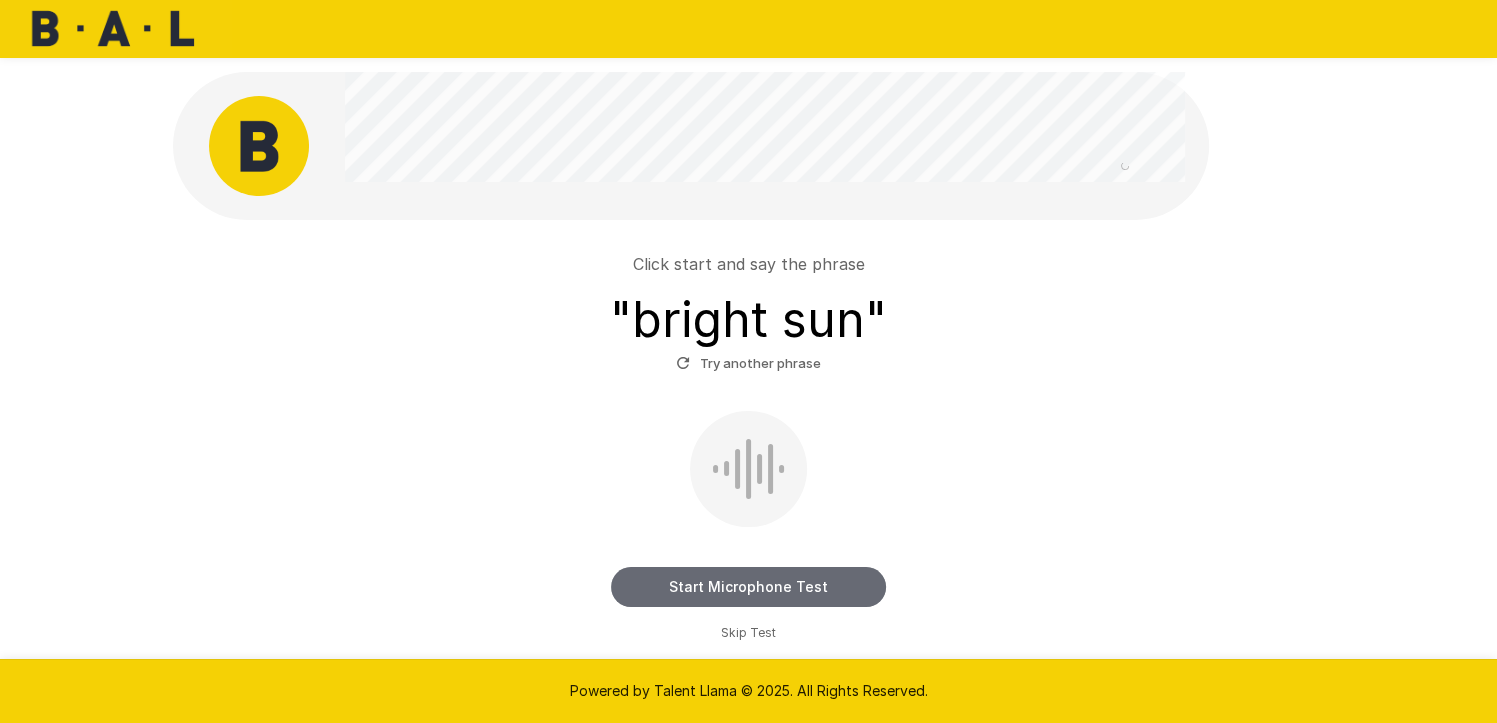 click on "Start Microphone Test" at bounding box center (748, 587) 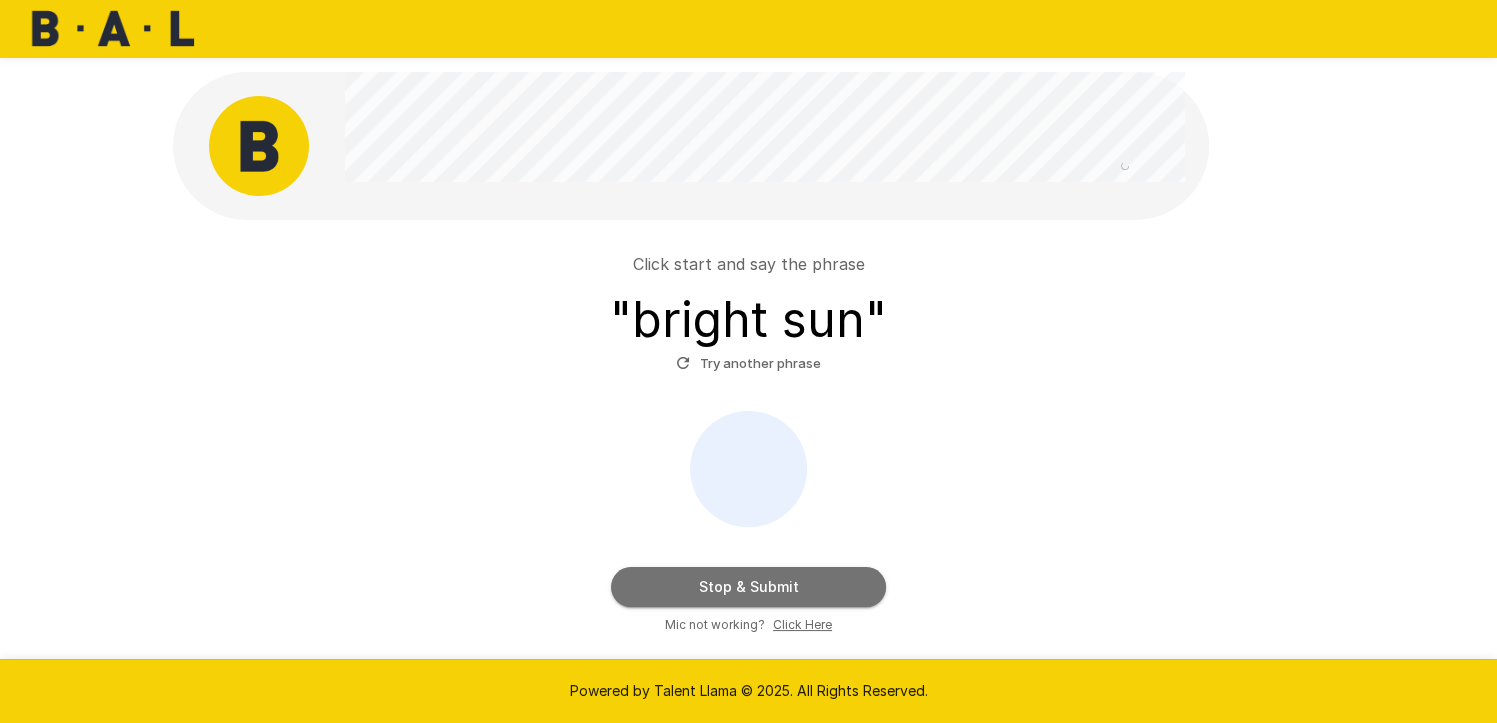 click on "Stop & Submit" at bounding box center (748, 587) 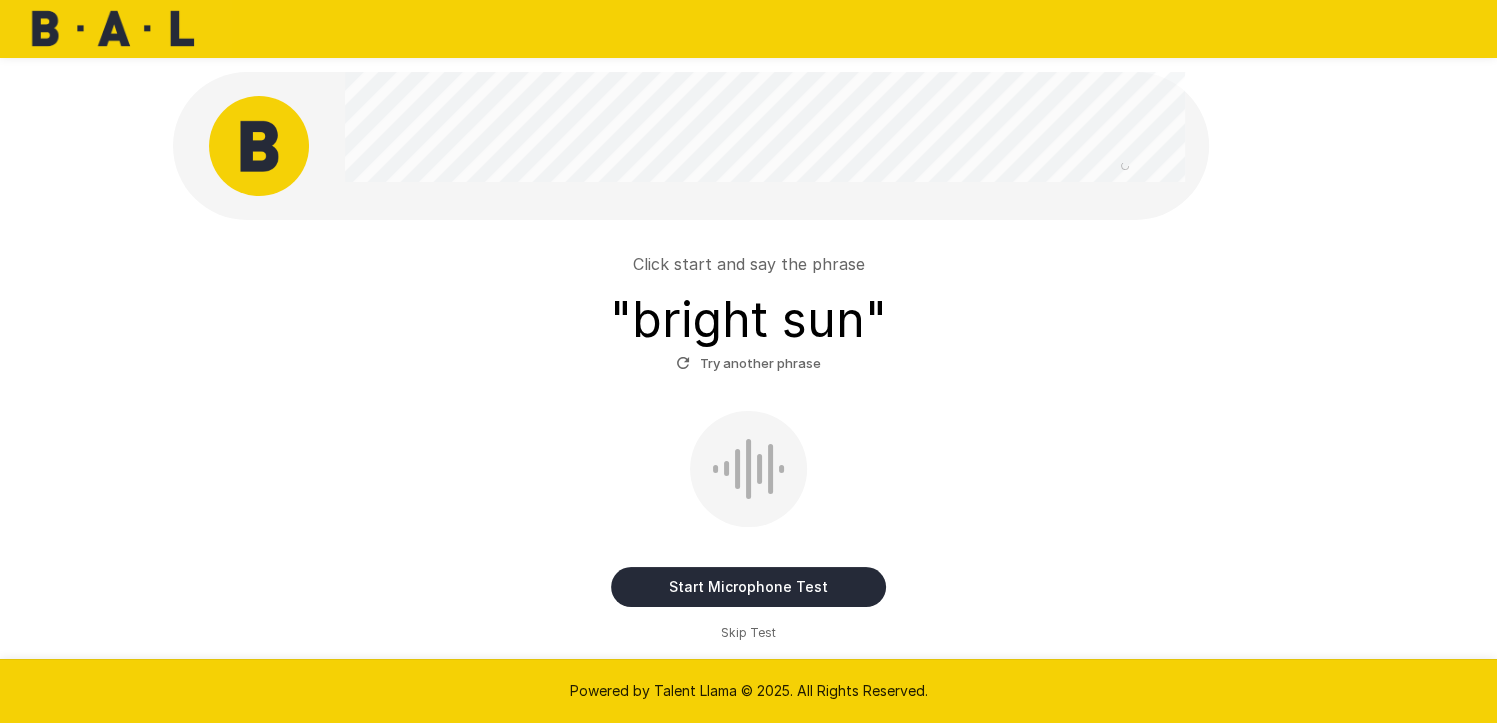 click on "Skip Test" at bounding box center [748, 633] 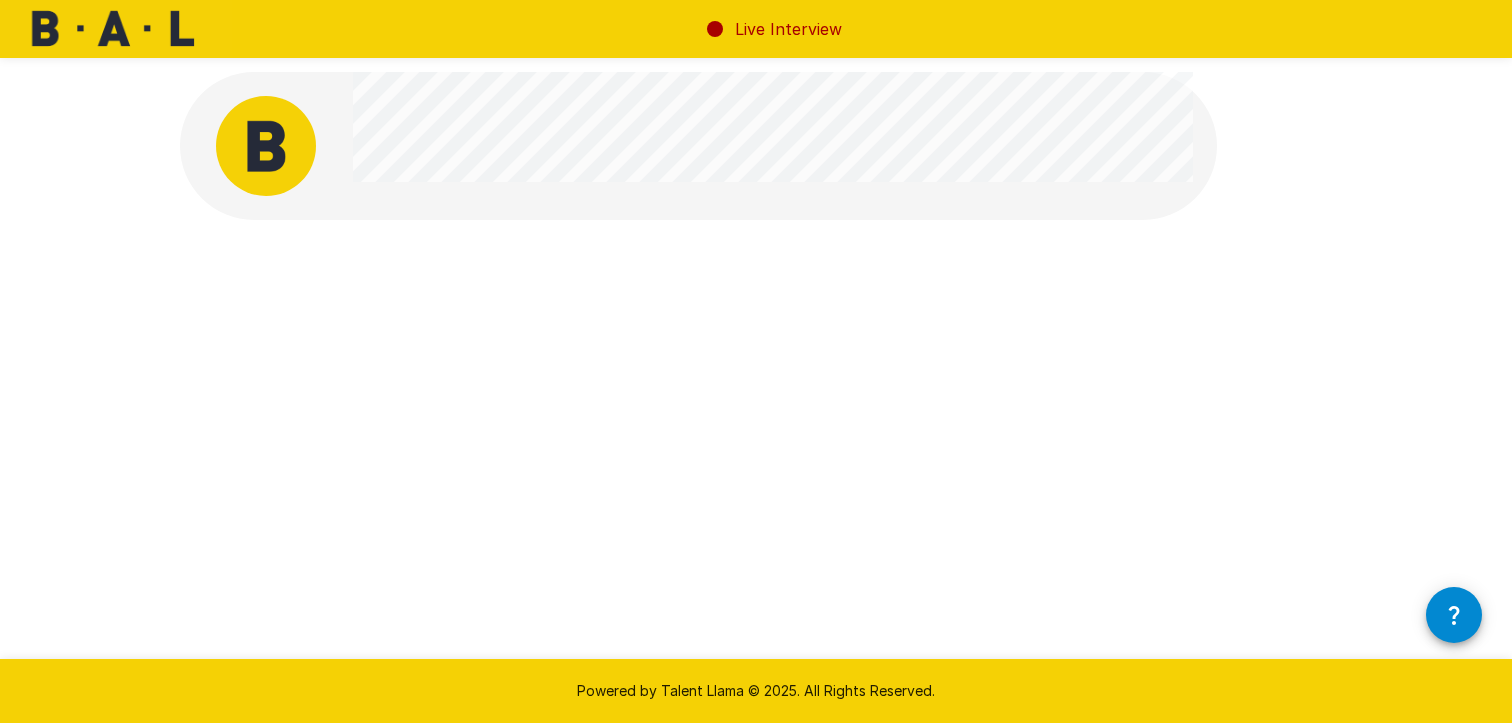 click at bounding box center [756, 326] 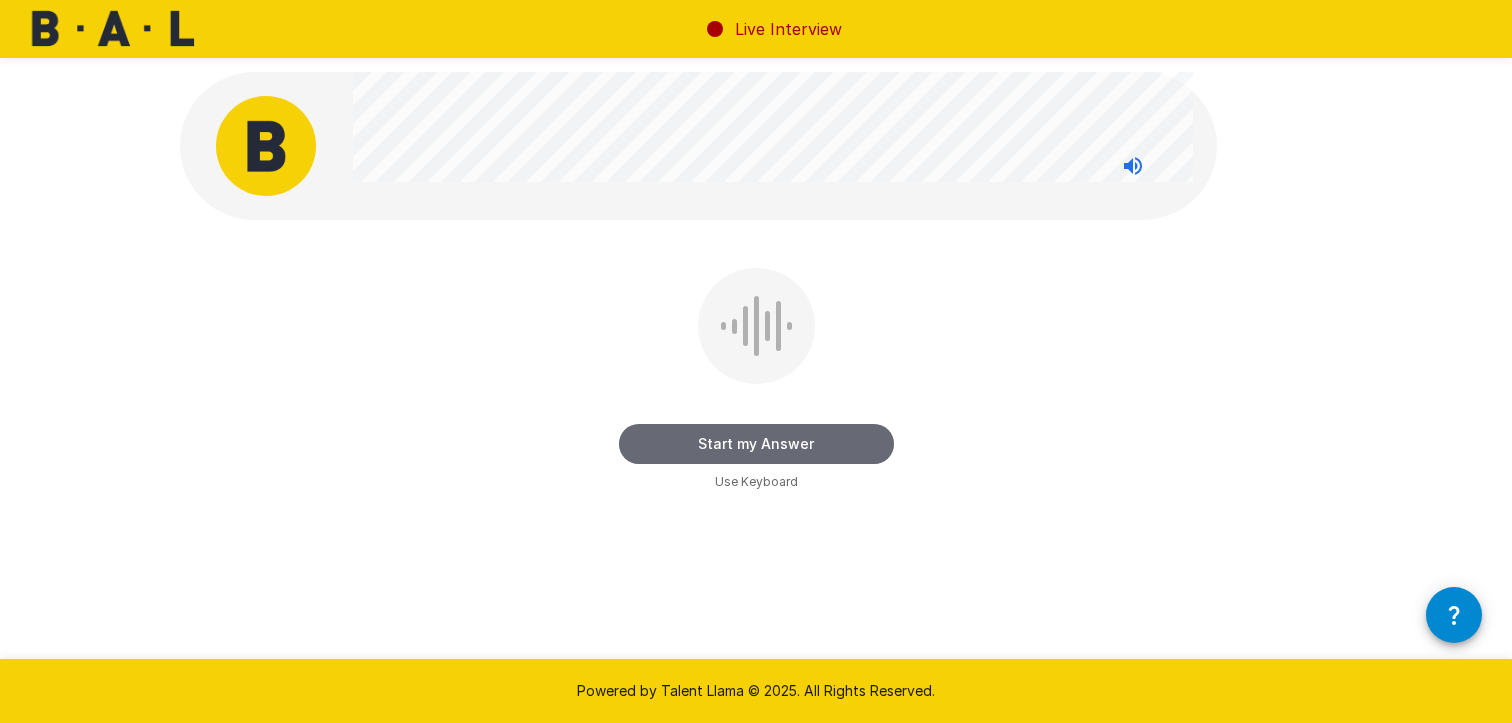 click on "Start my Answer" at bounding box center (756, 444) 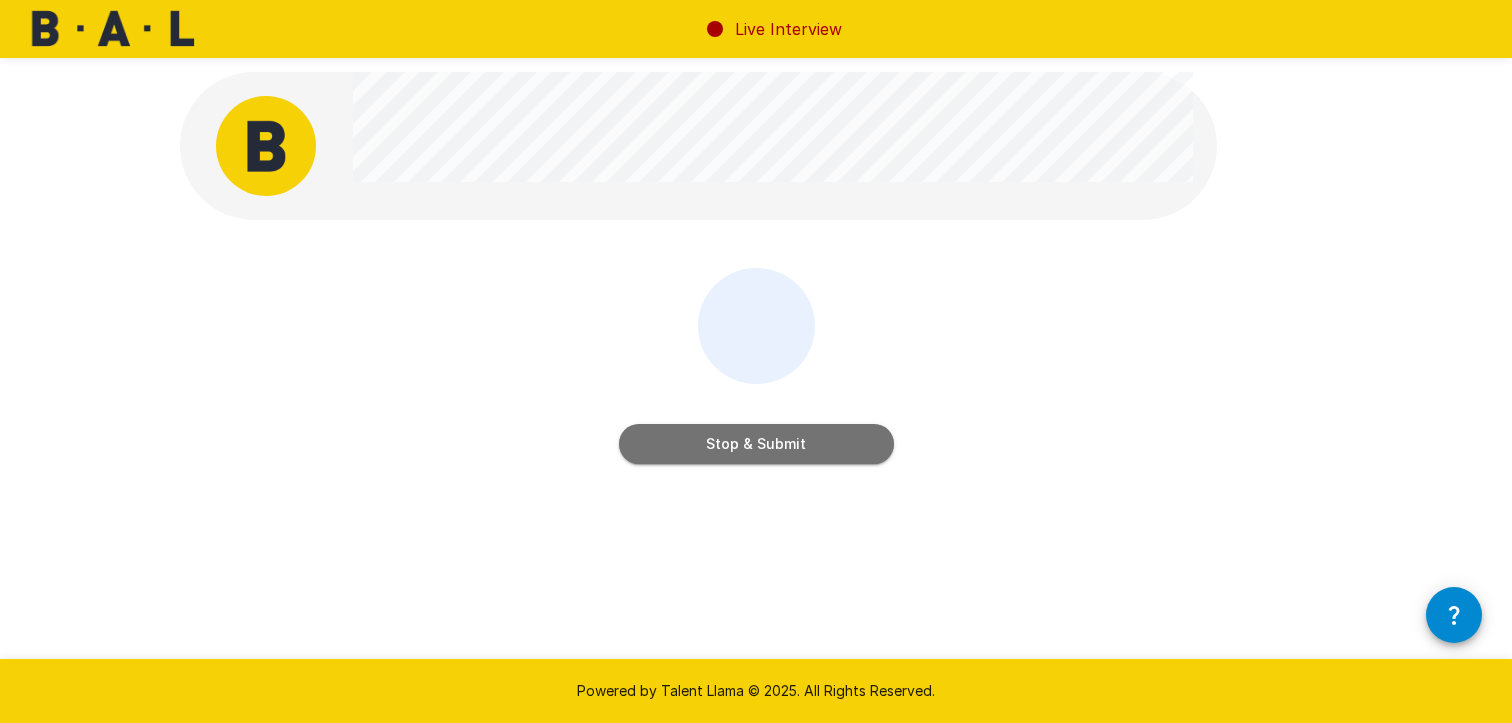 click on "Stop & Submit" at bounding box center (756, 444) 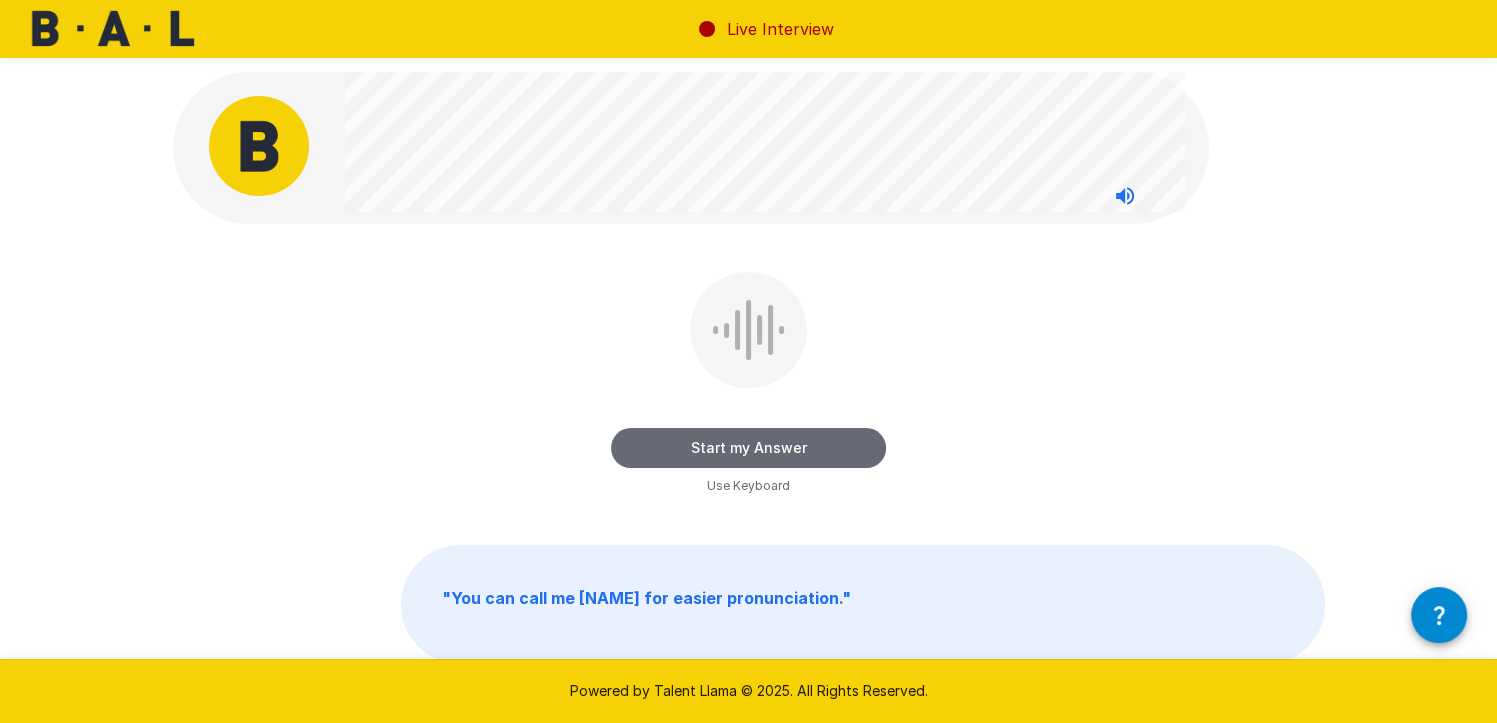 click on "Start my Answer" at bounding box center (748, 448) 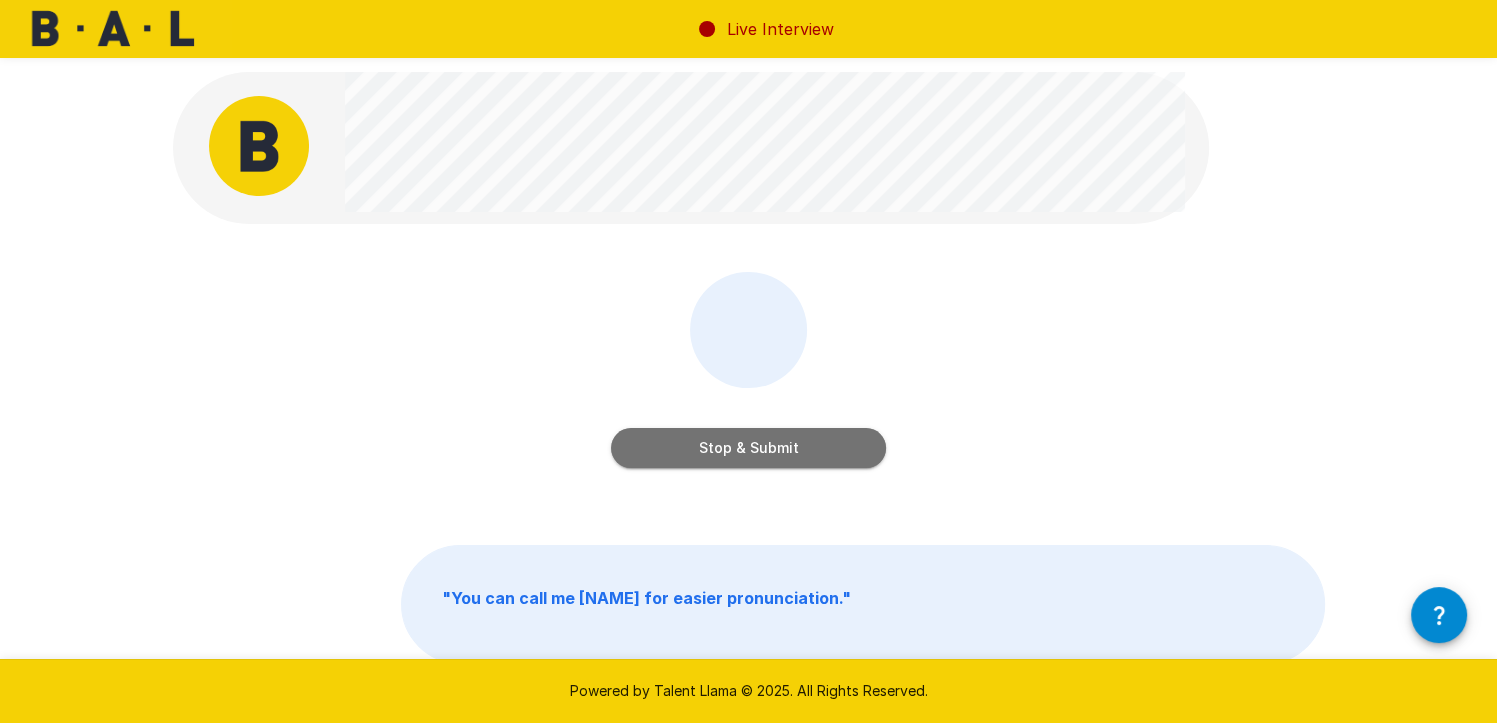 click on "Stop & Submit" at bounding box center [748, 448] 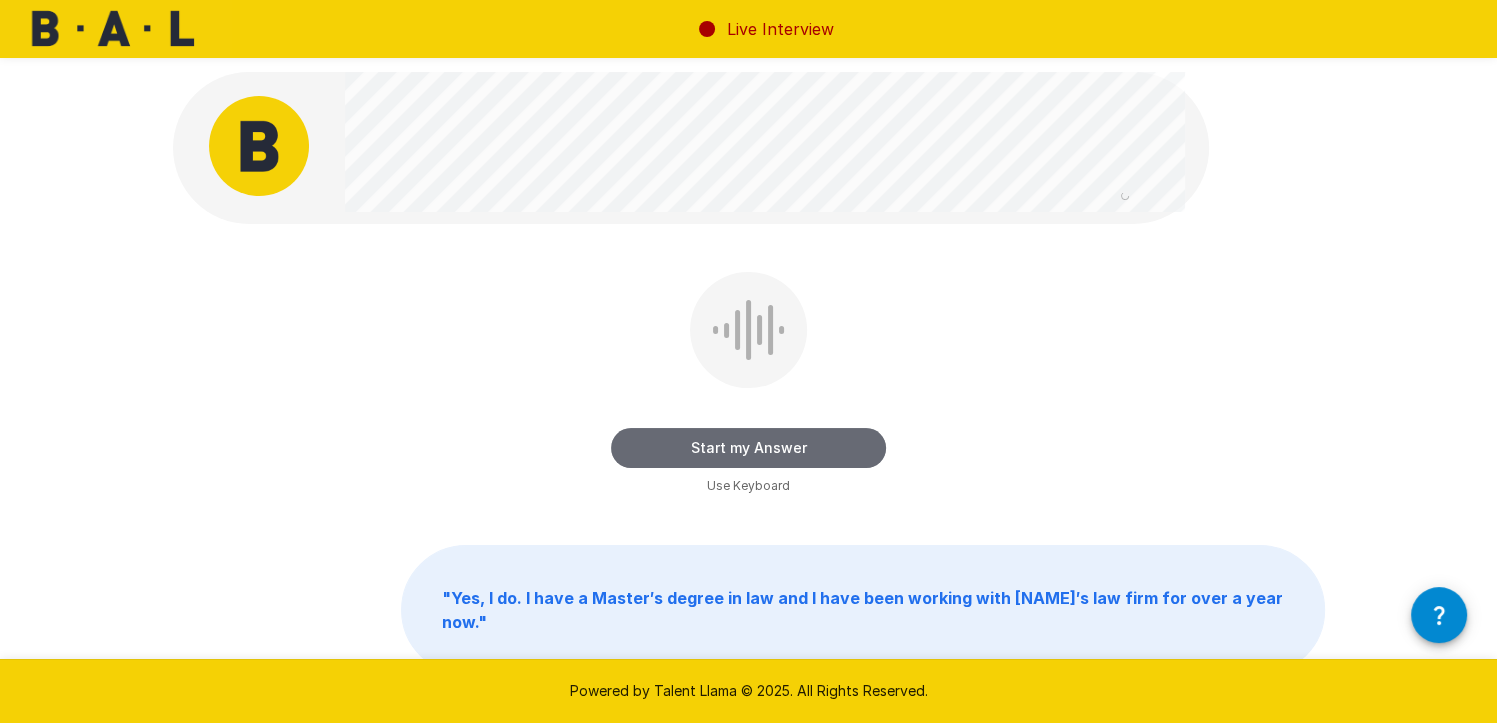 click on "Start my Answer" at bounding box center (748, 448) 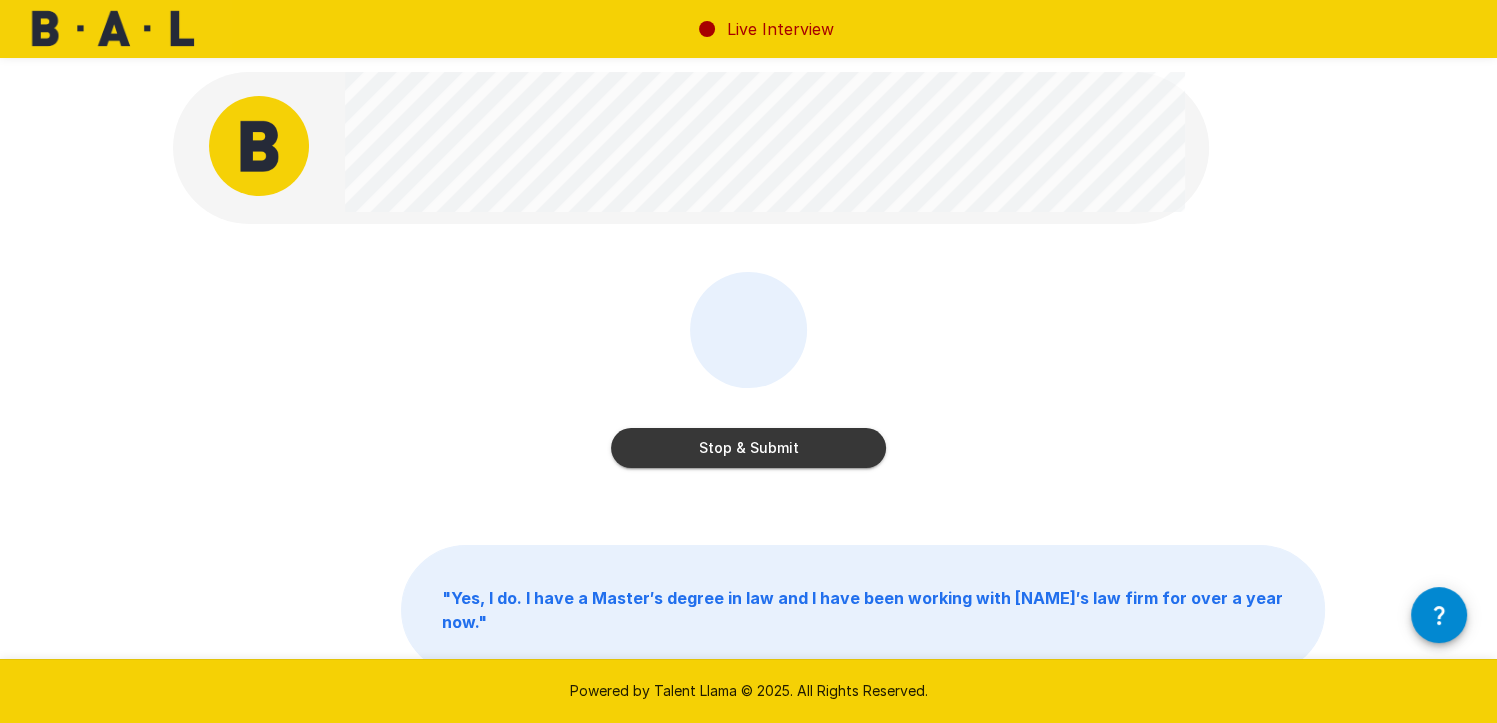 click on "Stop & Submit" at bounding box center [748, 448] 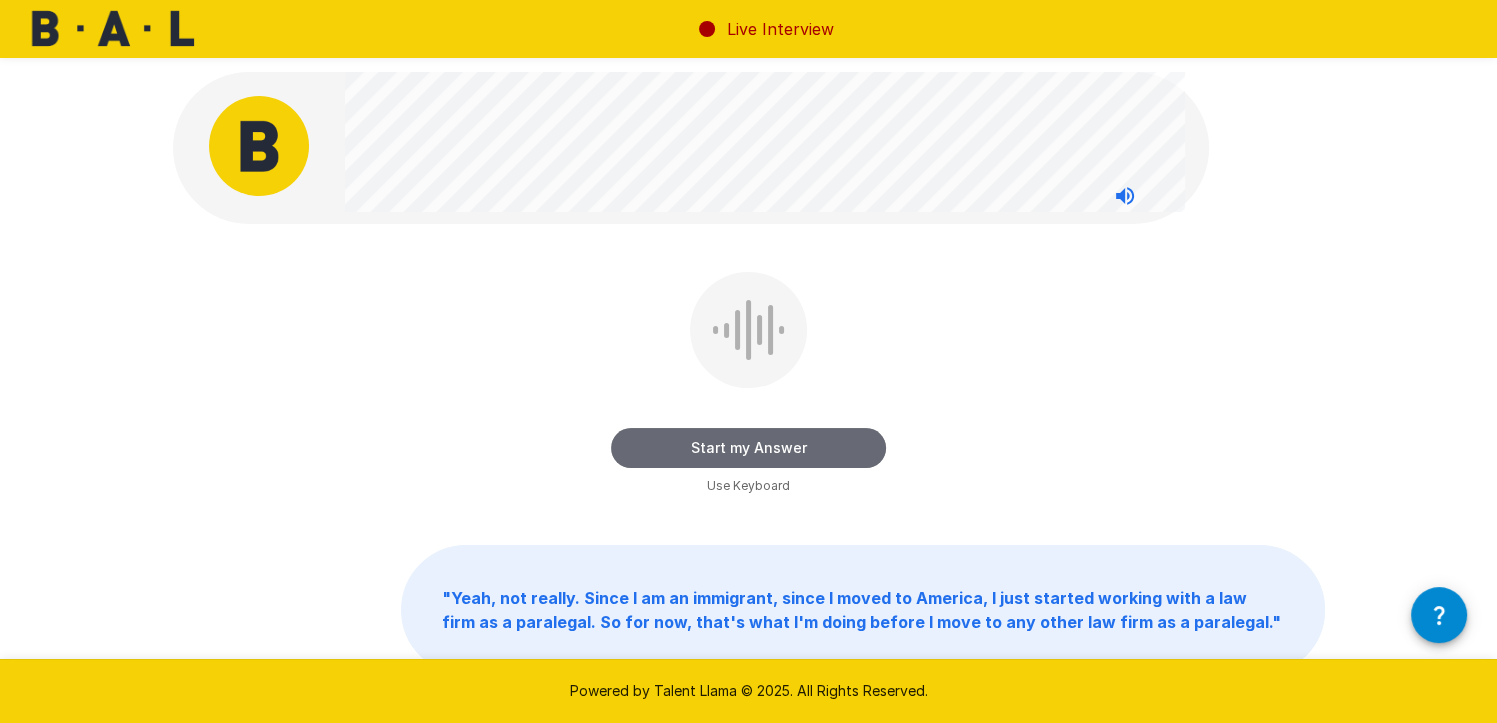 click on "Start my Answer" at bounding box center [748, 448] 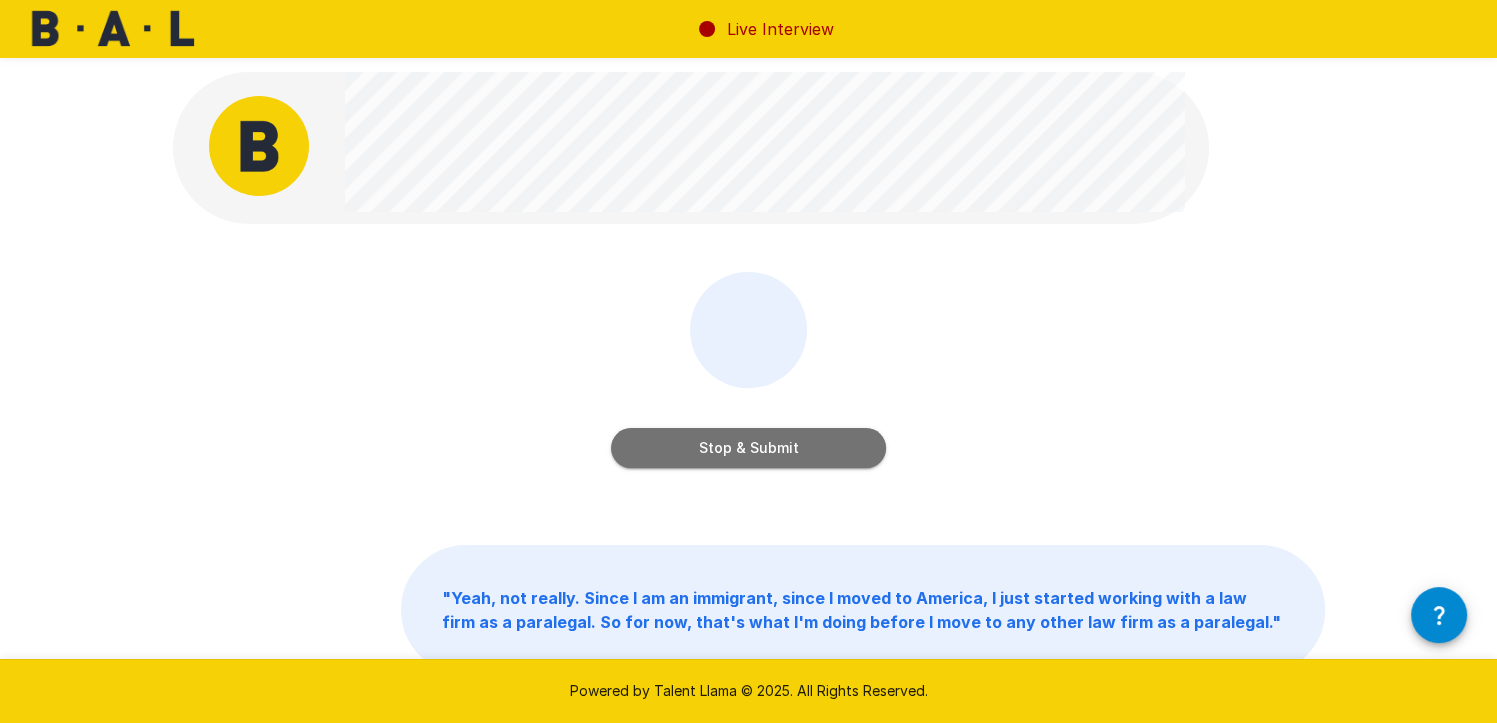 click on "Stop & Submit" at bounding box center (748, 448) 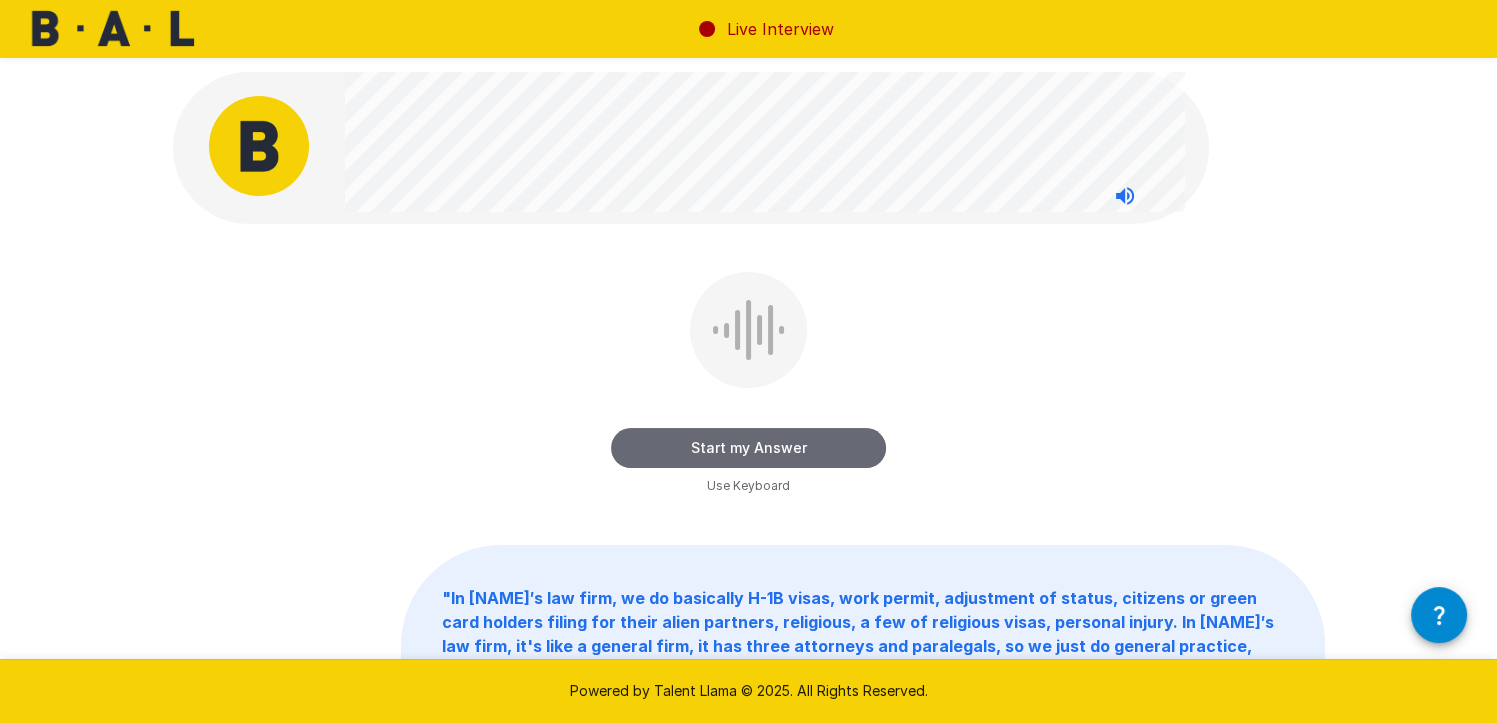 click on "Start my Answer" at bounding box center [748, 448] 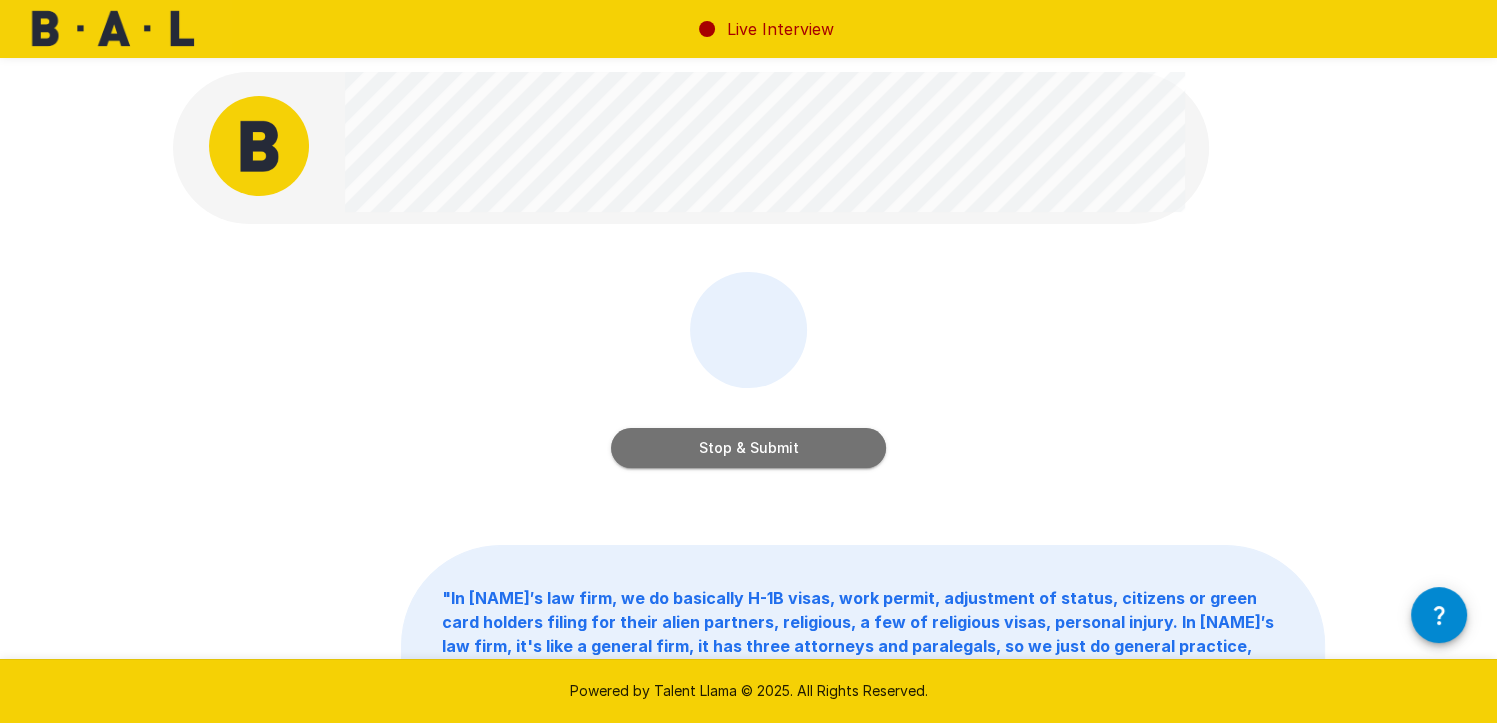 click on "Stop & Submit" at bounding box center (748, 448) 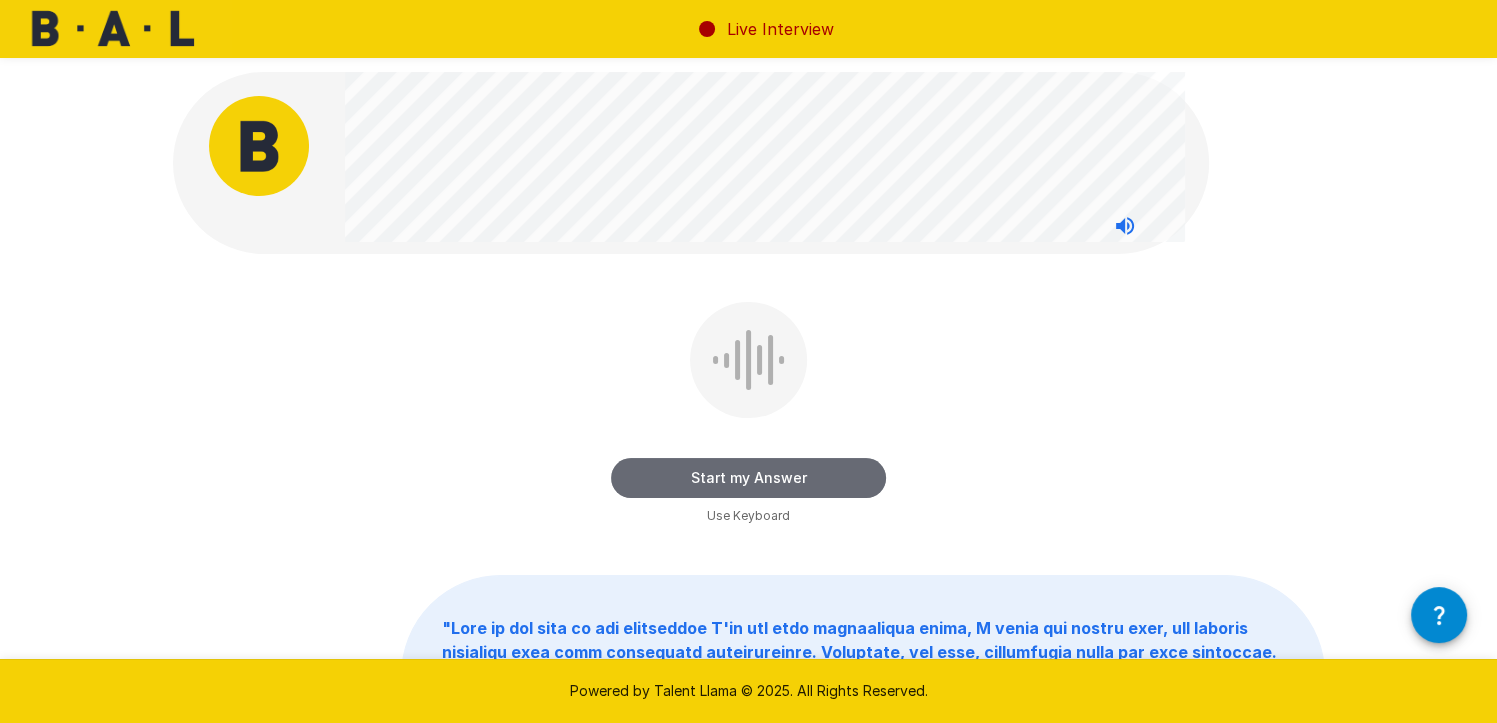 click on "Start my Answer" at bounding box center [748, 478] 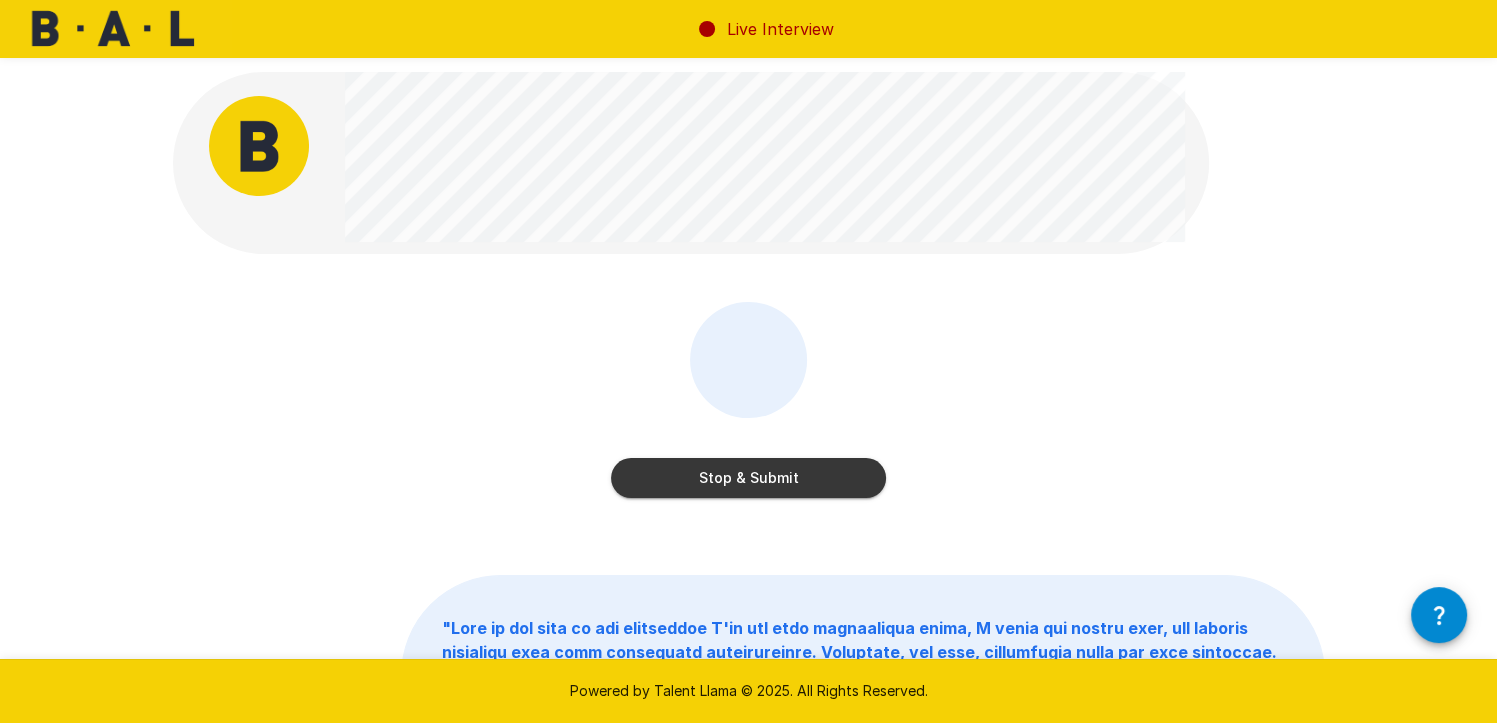 click on "Stop & Submit" at bounding box center (748, 478) 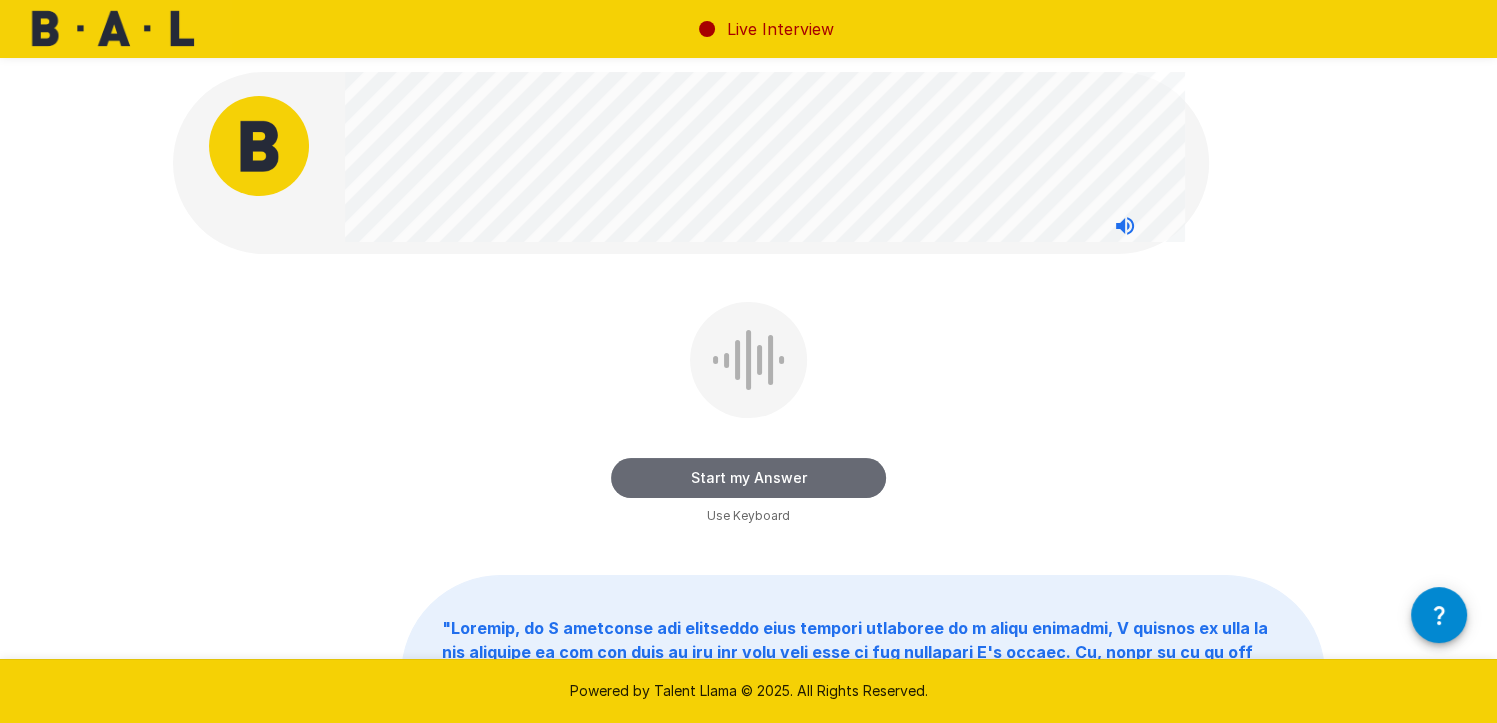 click on "Start my Answer" at bounding box center (748, 478) 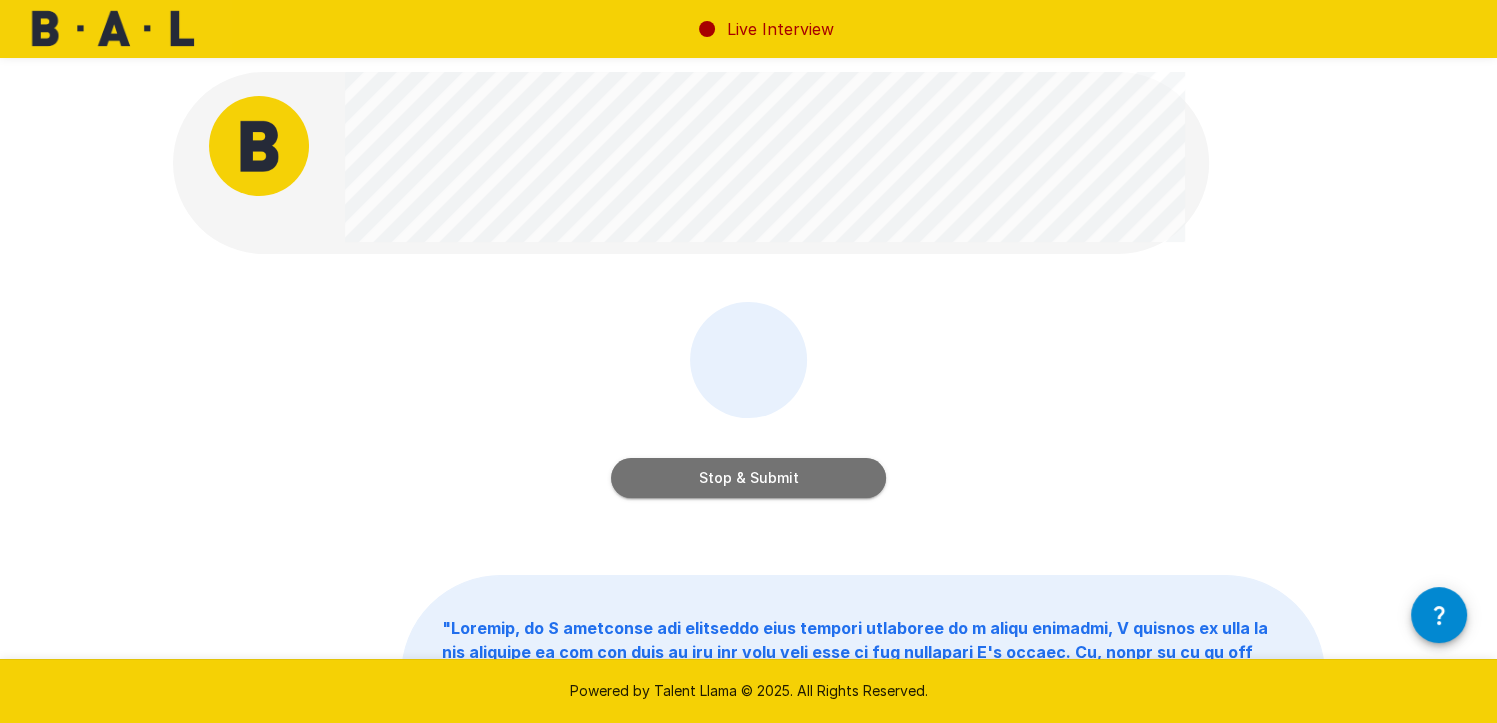 click on "Stop & Submit" at bounding box center (748, 478) 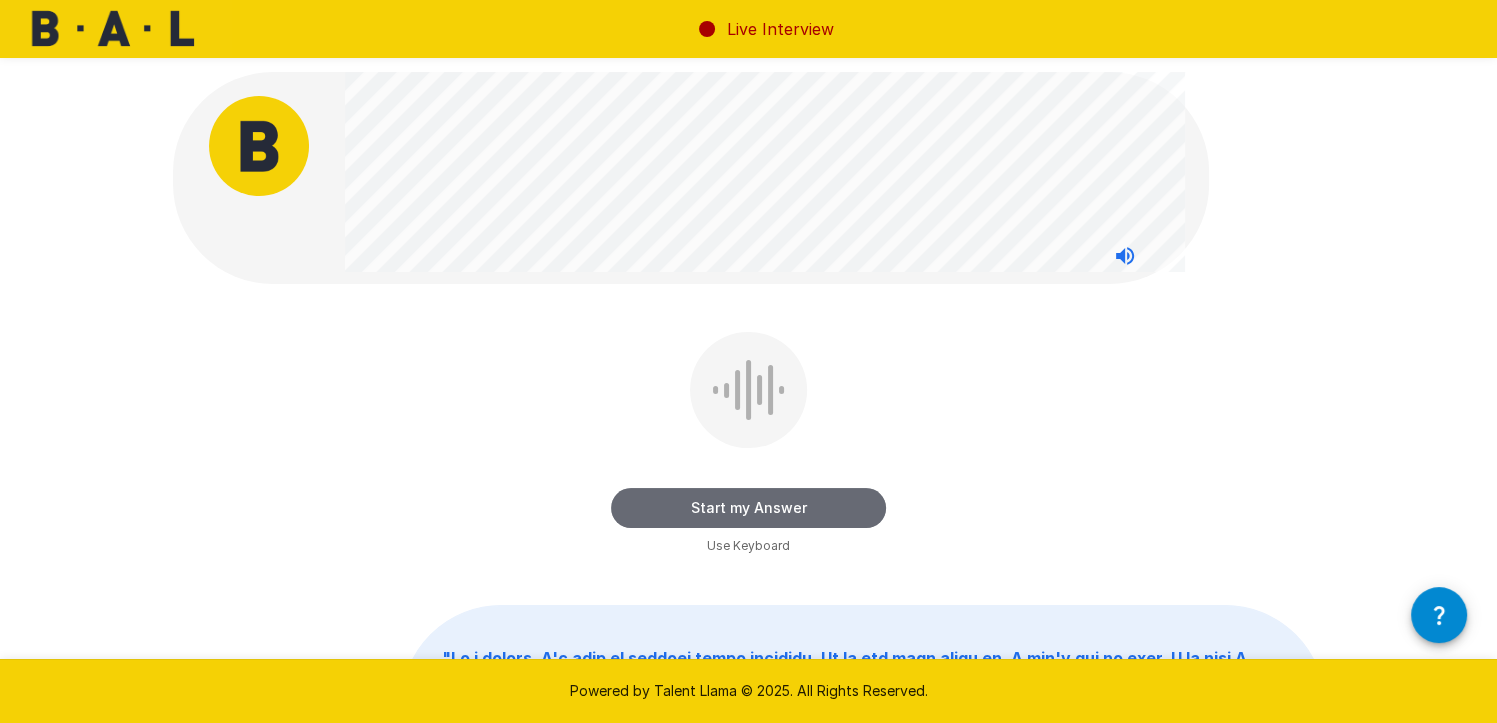 click on "Start my Answer" at bounding box center (748, 508) 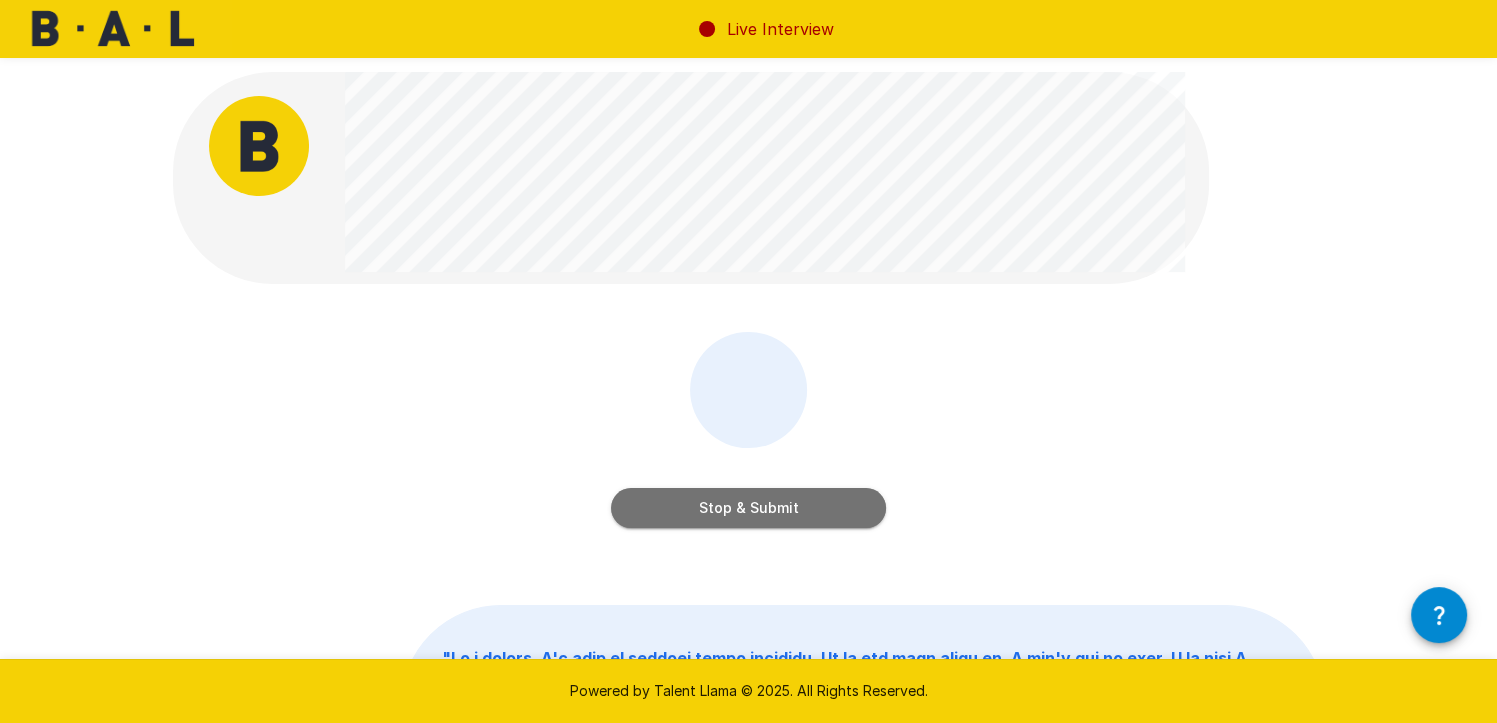 click on "Stop & Submit" at bounding box center [748, 508] 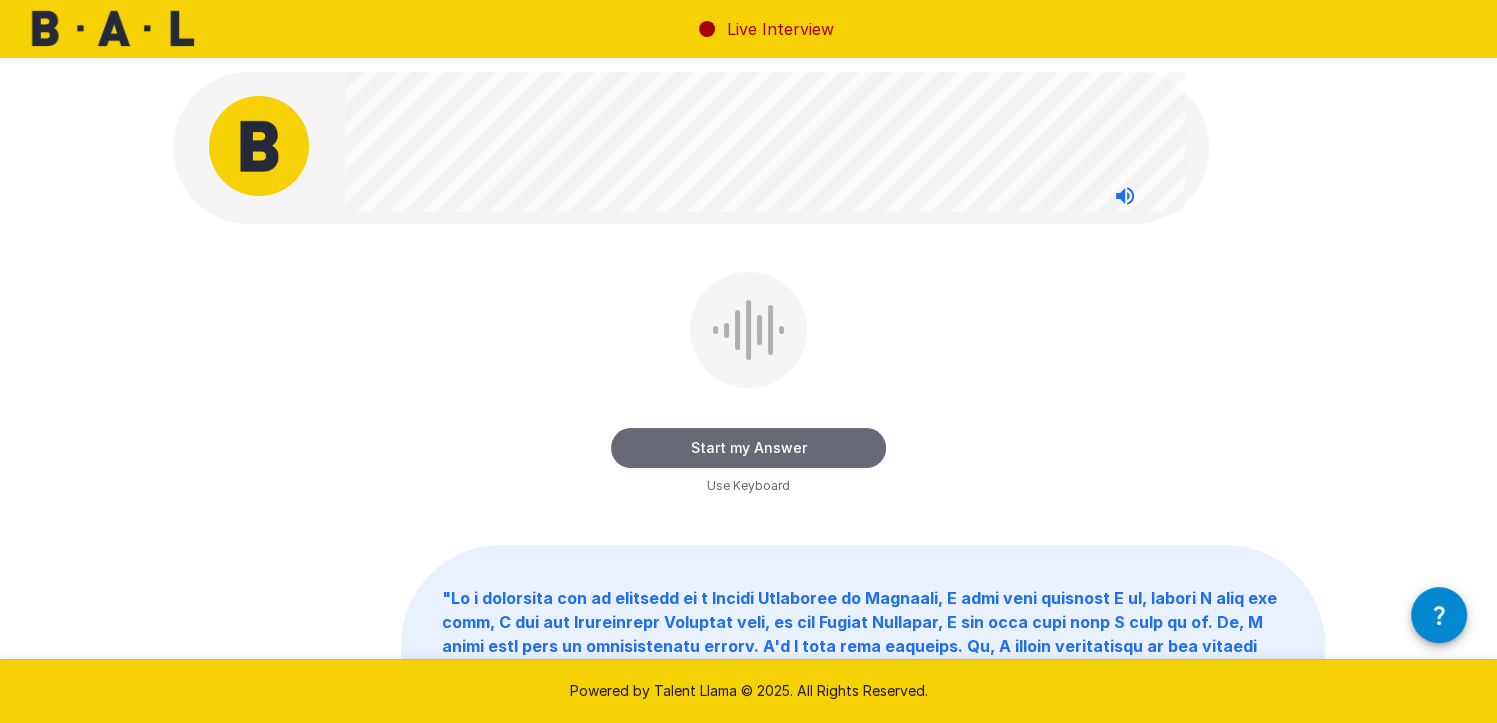 click on "Start my Answer" at bounding box center (748, 448) 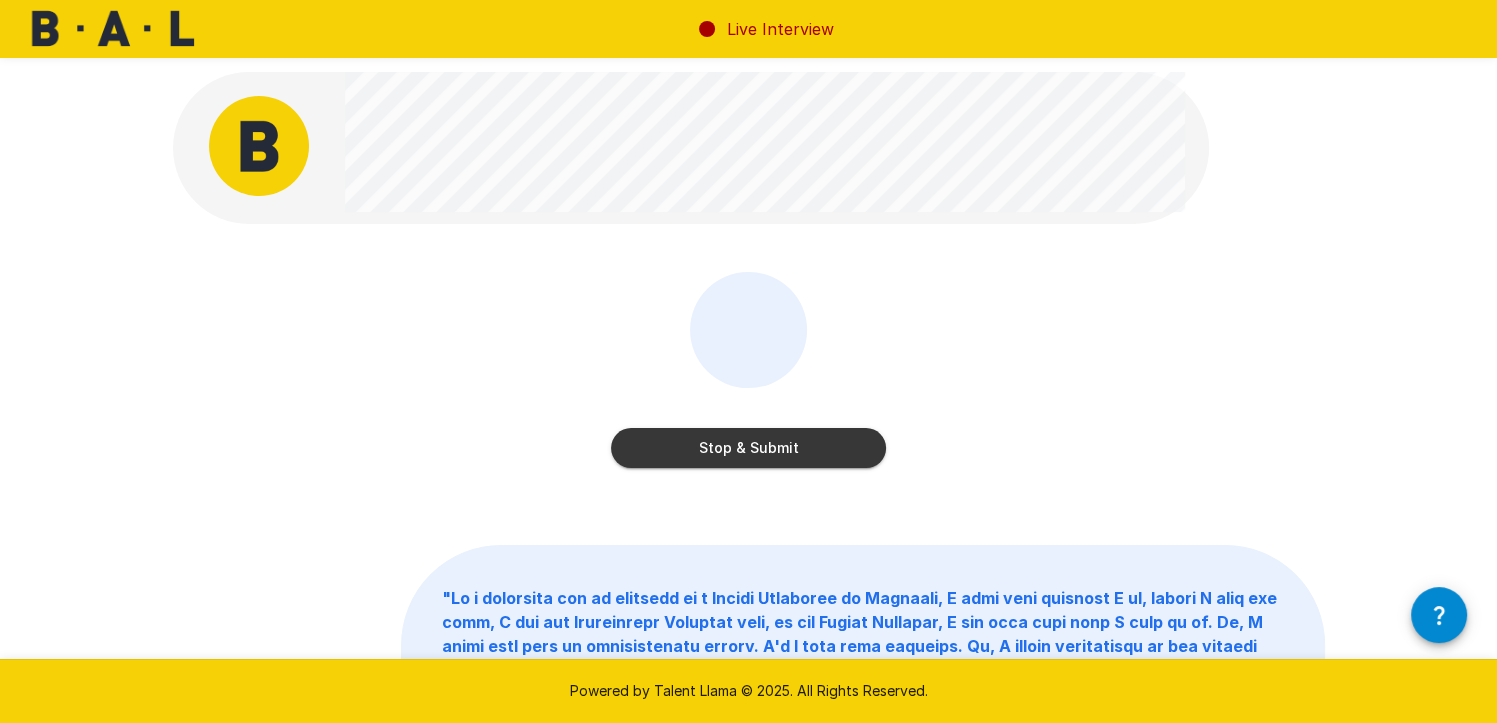 click on "Stop & Submit" at bounding box center (748, 448) 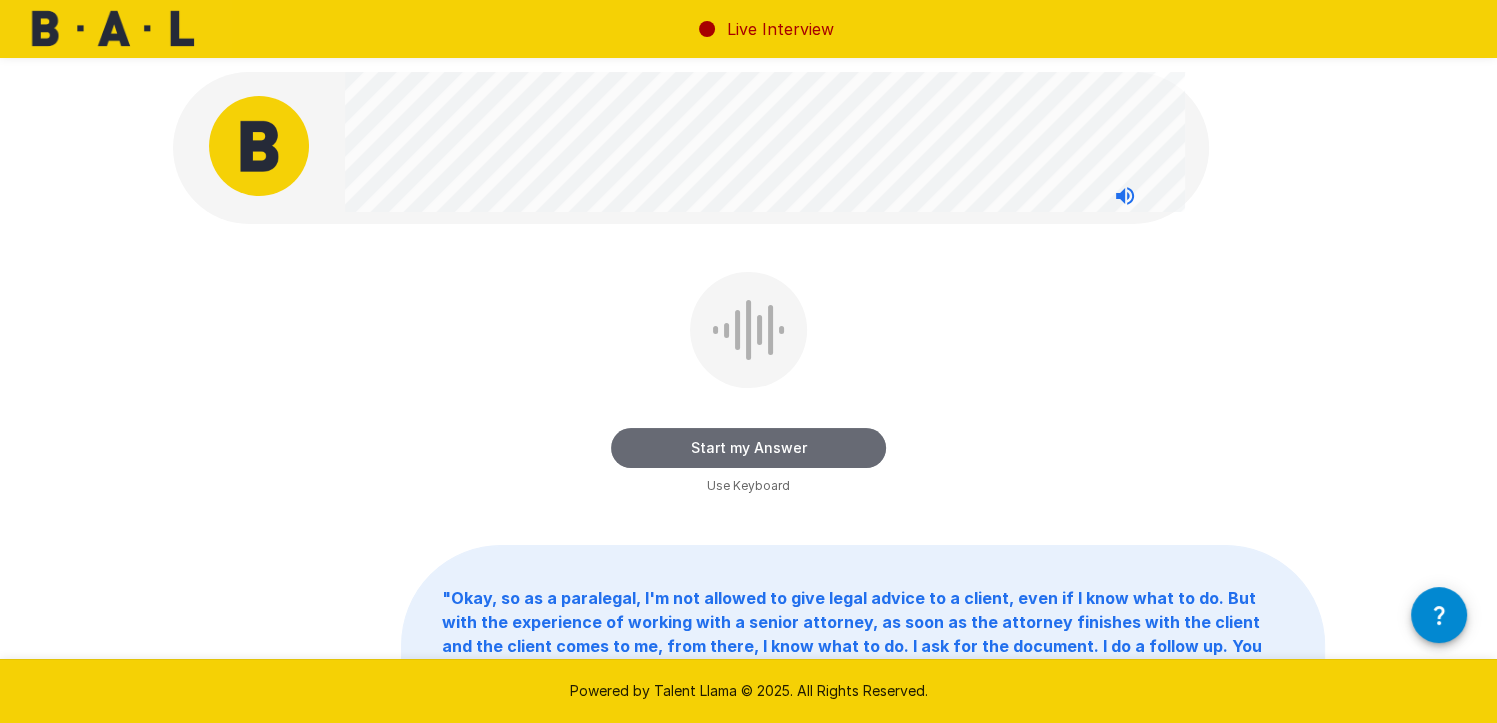 click on "Start my Answer" at bounding box center [748, 448] 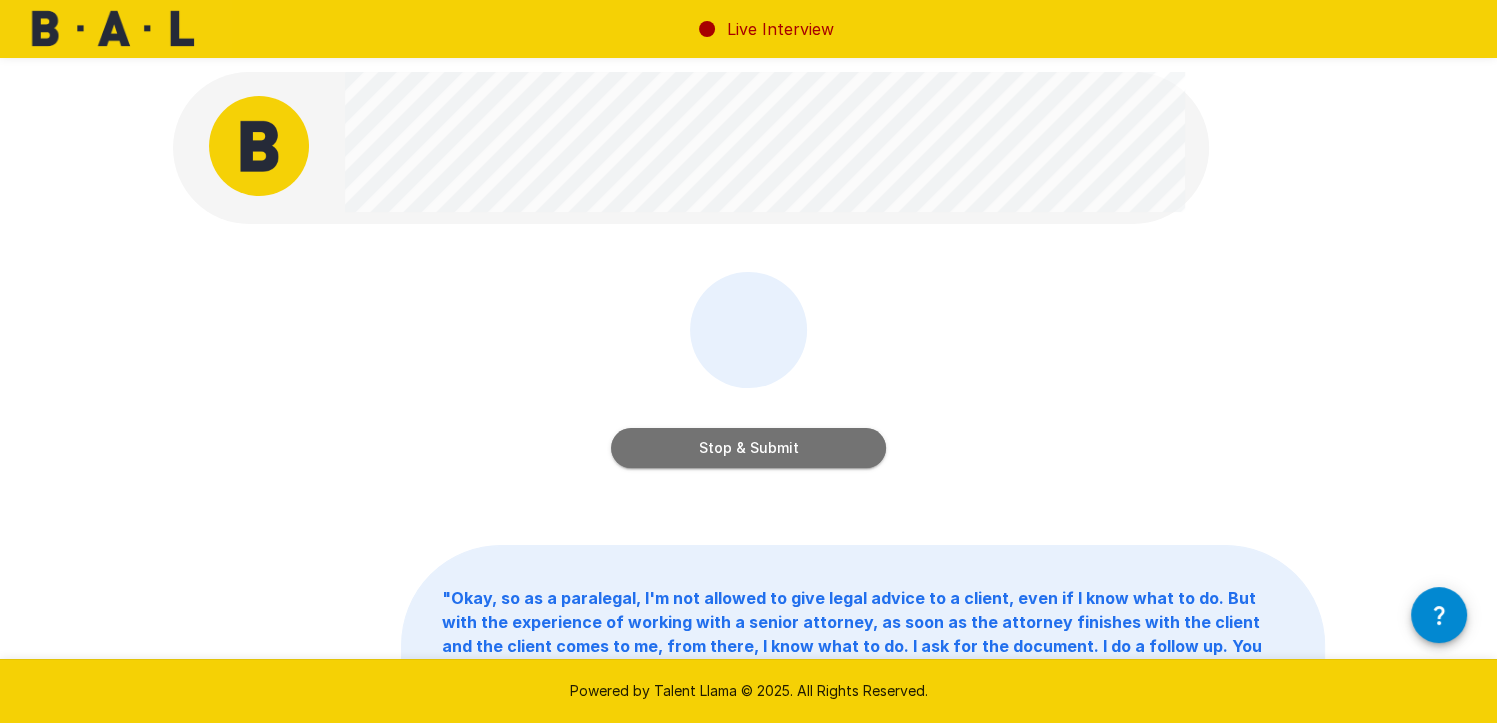 click on "Stop & Submit" at bounding box center (748, 448) 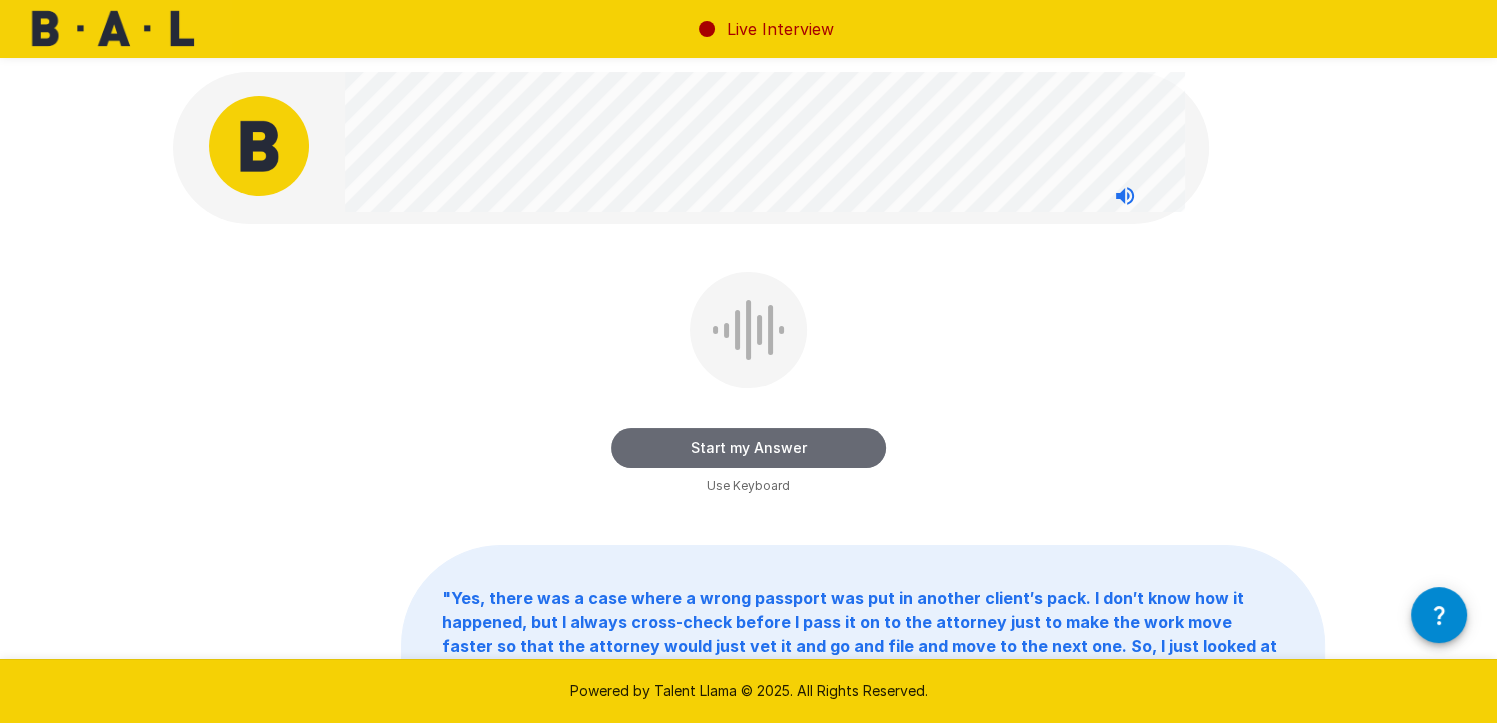 click on "Start my Answer" at bounding box center [748, 448] 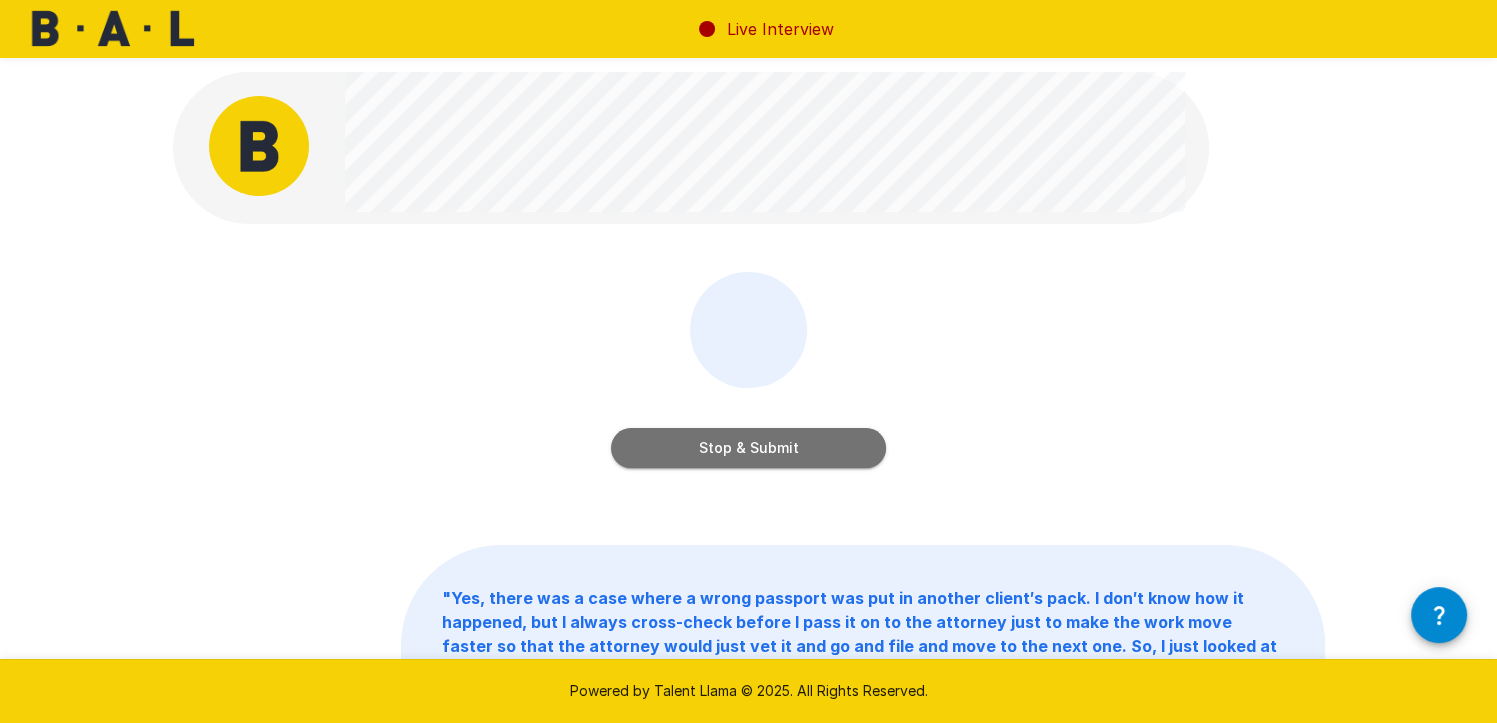 click on "Stop & Submit" at bounding box center [748, 448] 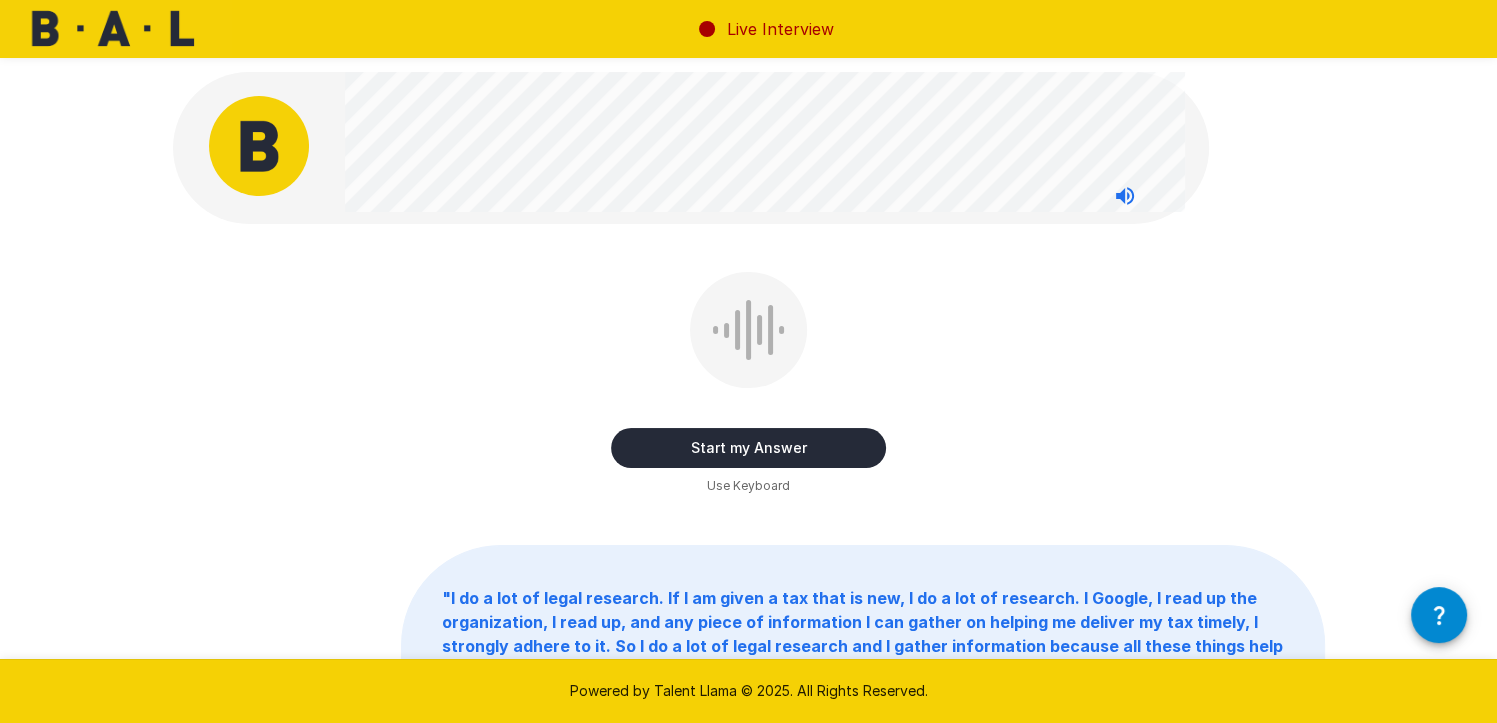 click on "Start my Answer" at bounding box center (748, 448) 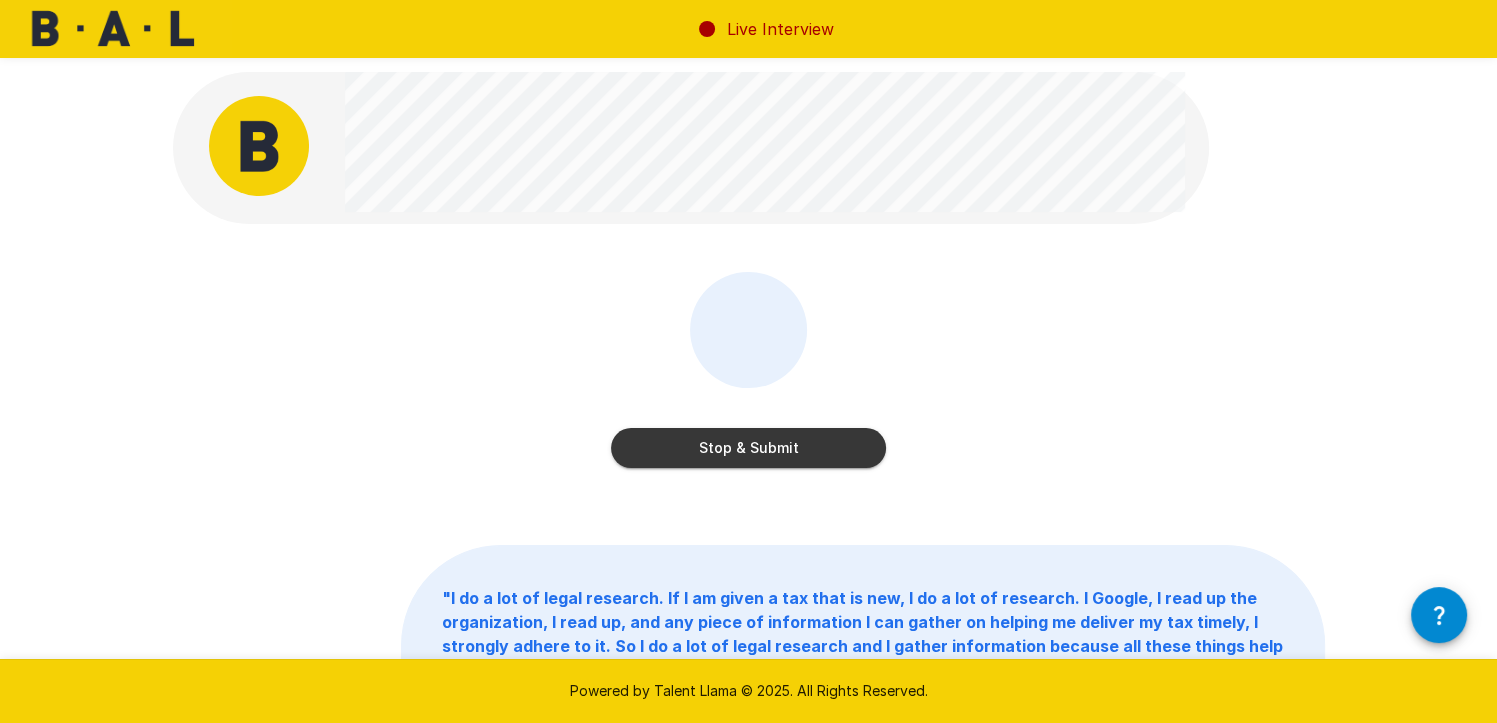 click on "Stop & Submit" at bounding box center [748, 448] 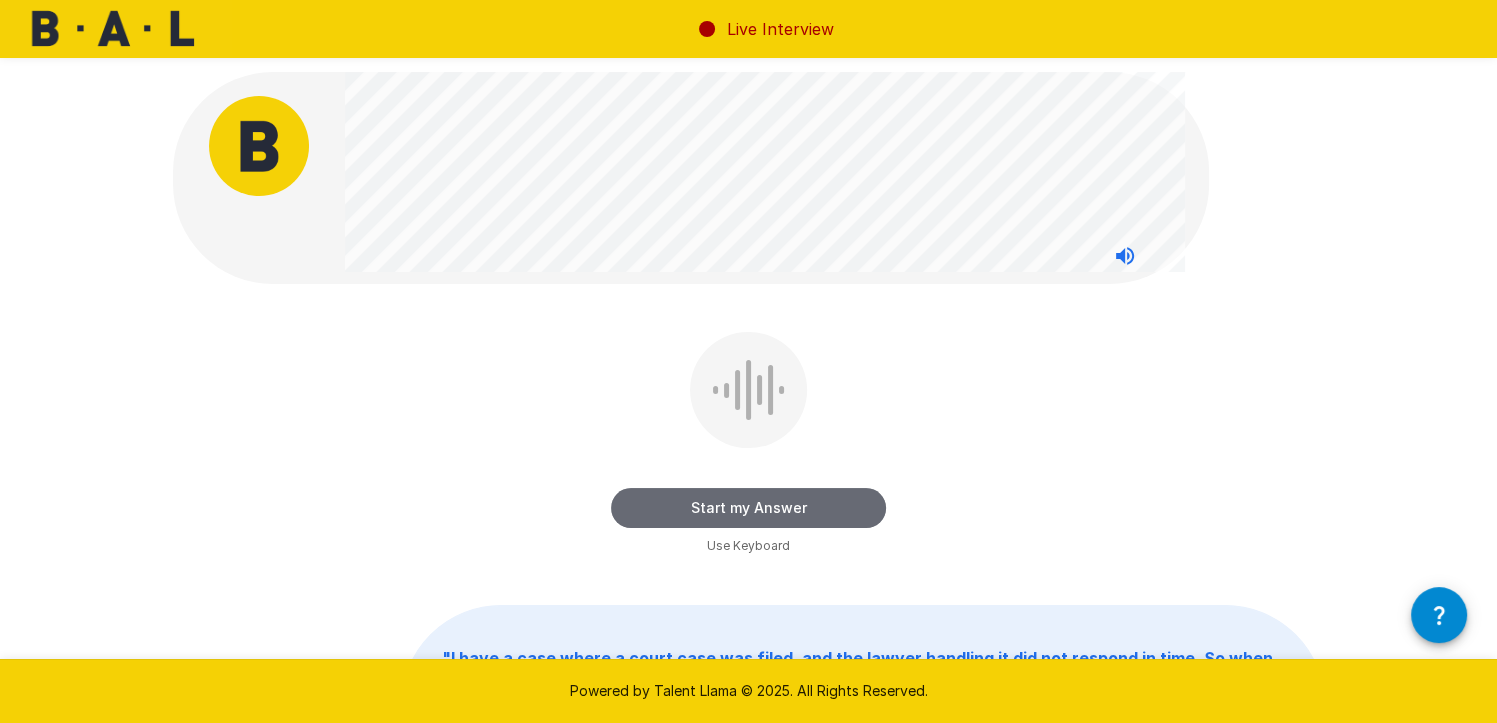 click on "Start my Answer" at bounding box center [748, 508] 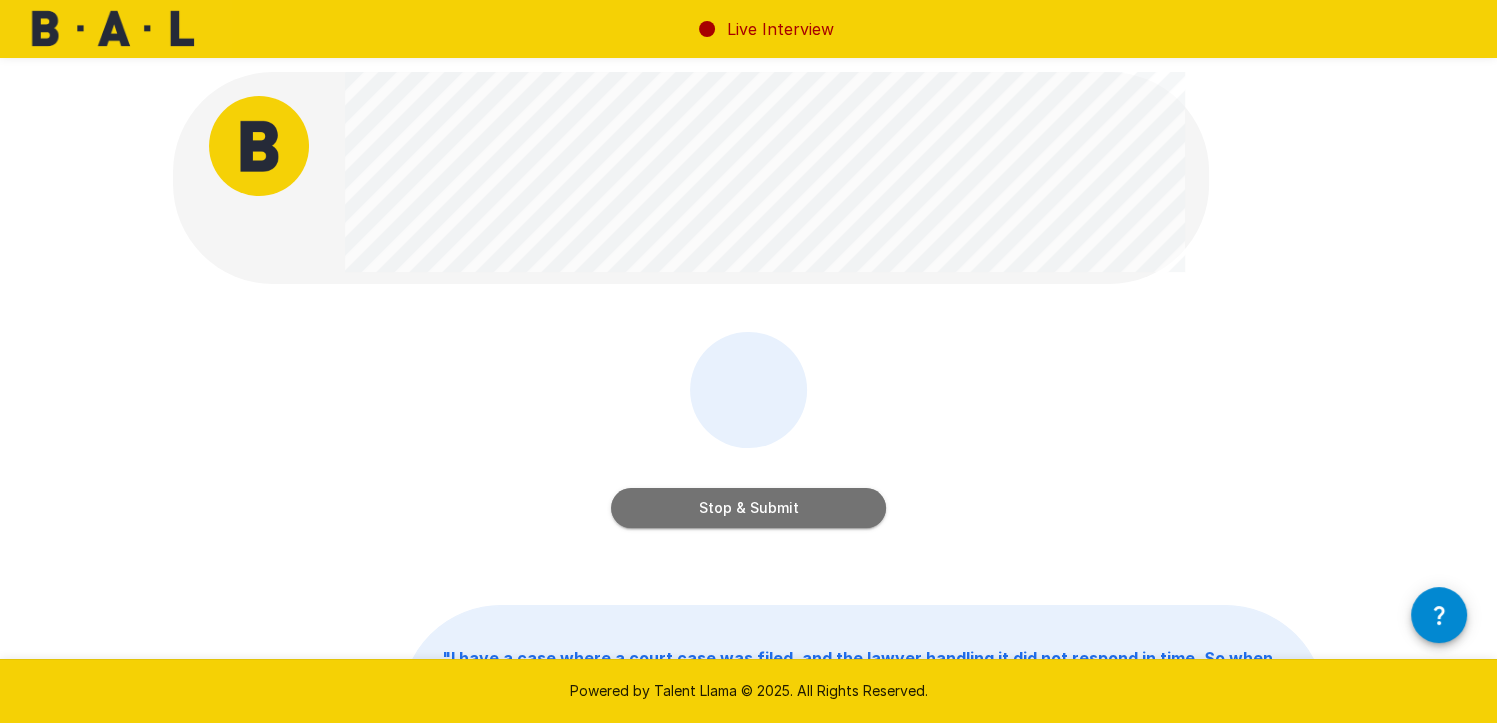 click on "Stop & Submit" at bounding box center [748, 508] 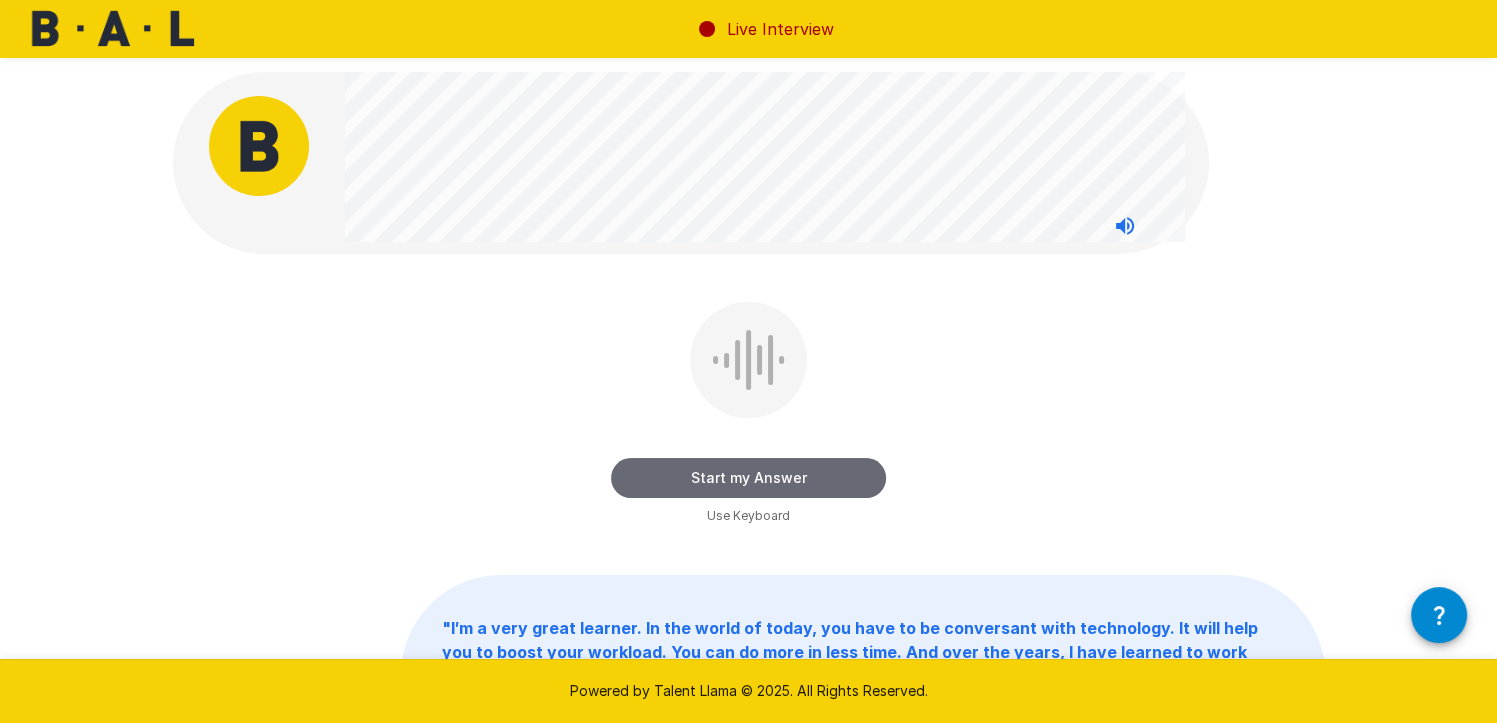 click on "Start my Answer" at bounding box center [748, 478] 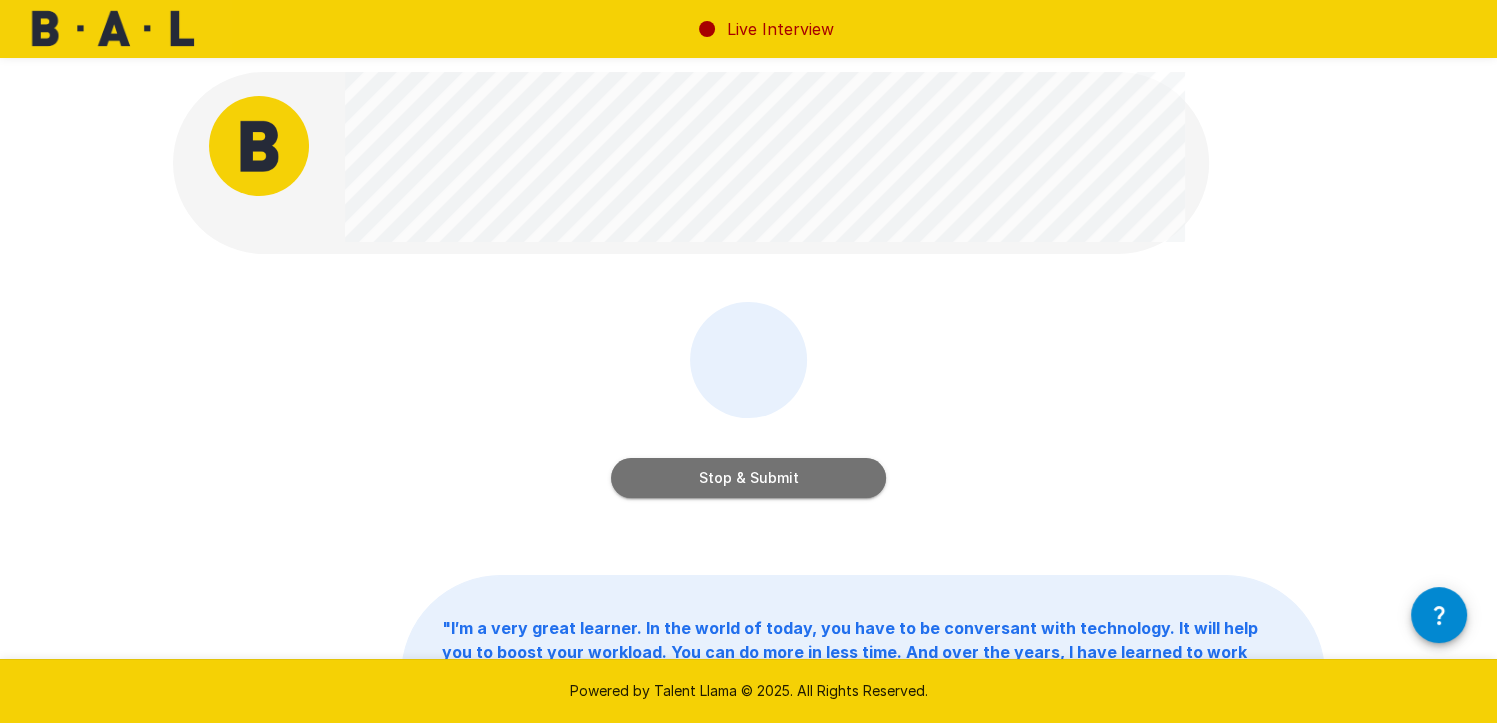 click on "Stop & Submit" at bounding box center [748, 478] 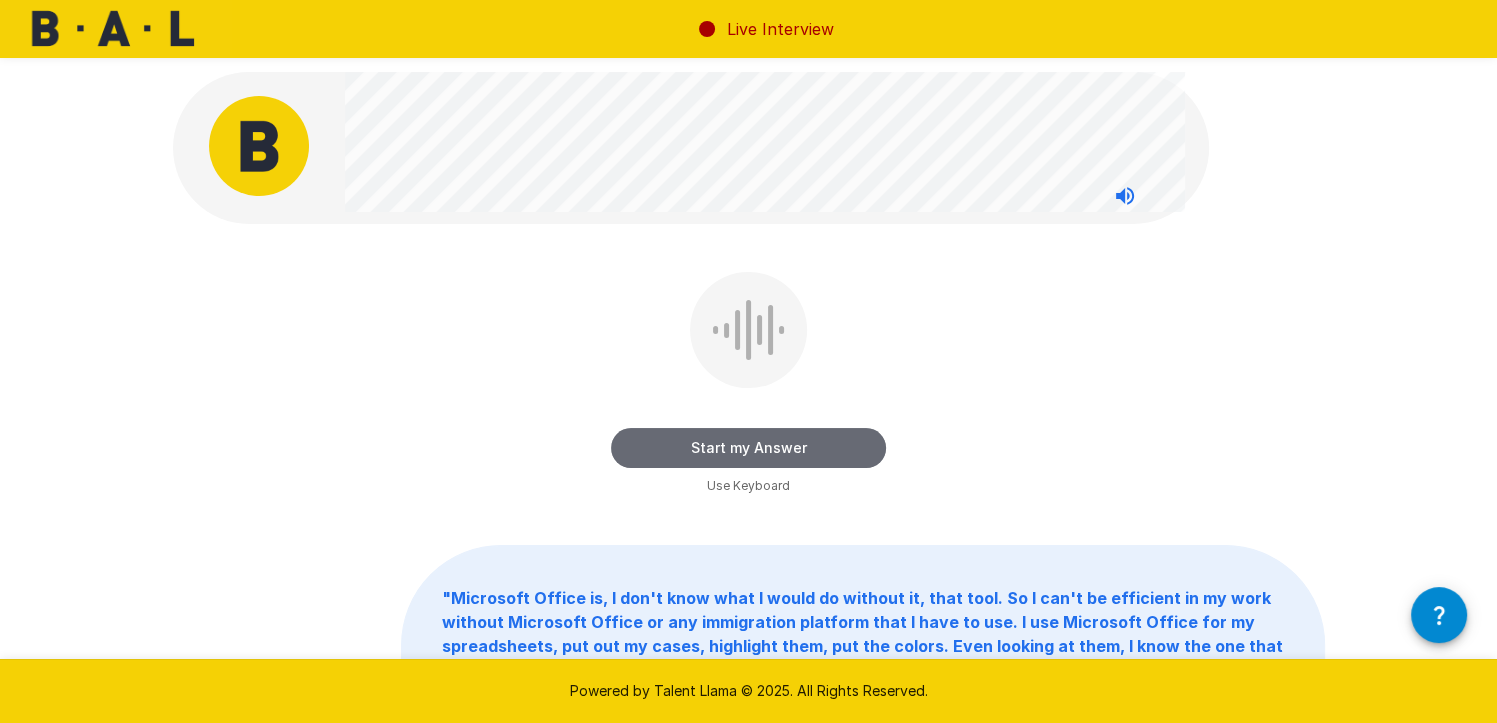 click on "Start my Answer" at bounding box center (748, 448) 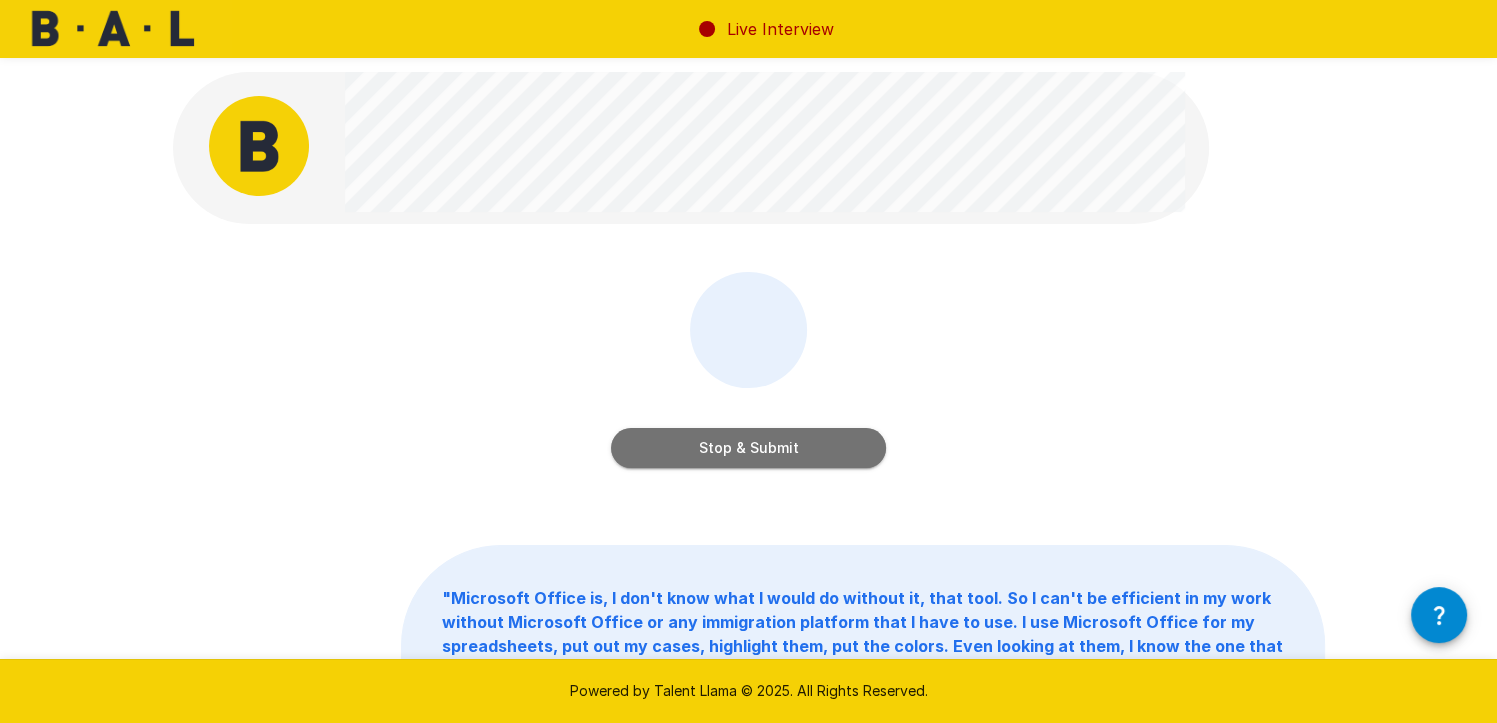 click on "Stop & Submit" at bounding box center [748, 448] 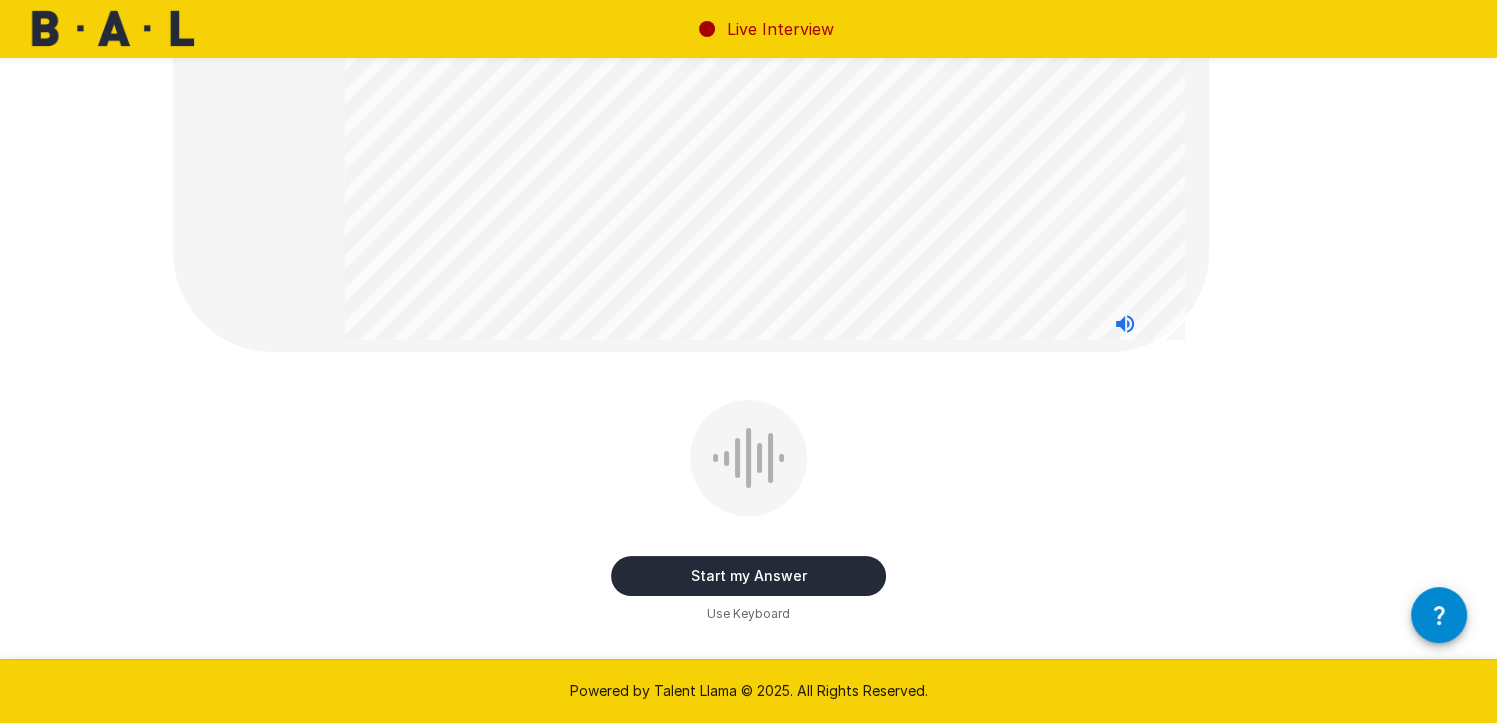 scroll, scrollTop: 240, scrollLeft: 0, axis: vertical 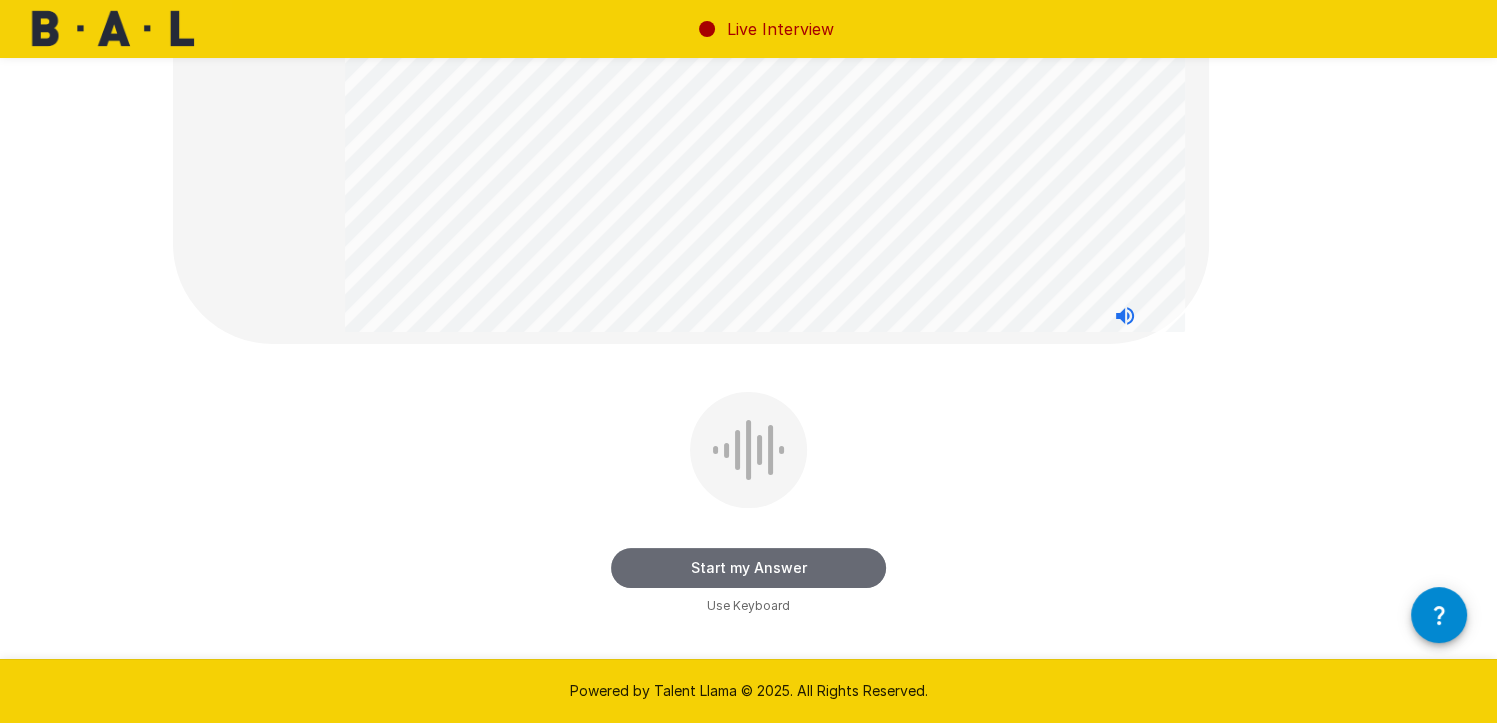 click on "Start my Answer" at bounding box center [748, 568] 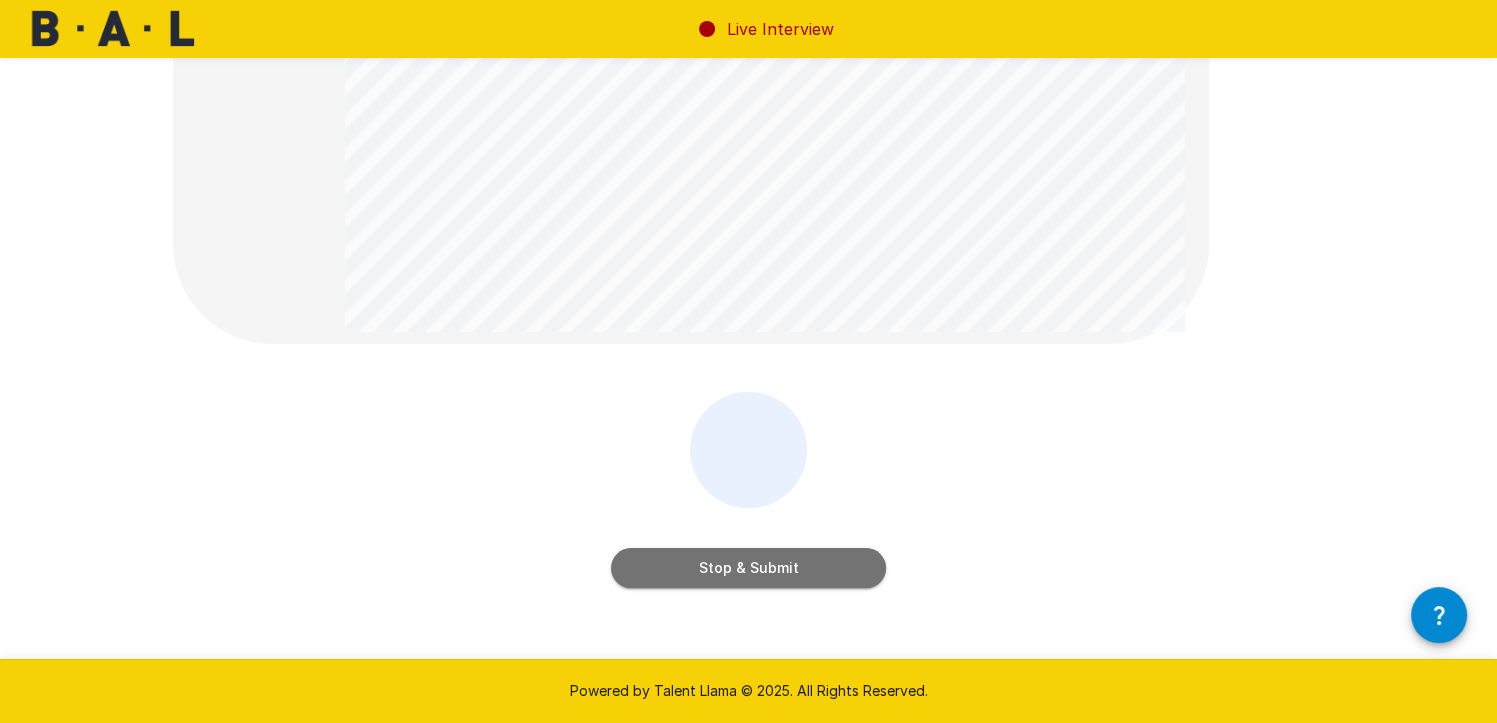 click on "Stop & Submit" at bounding box center (748, 568) 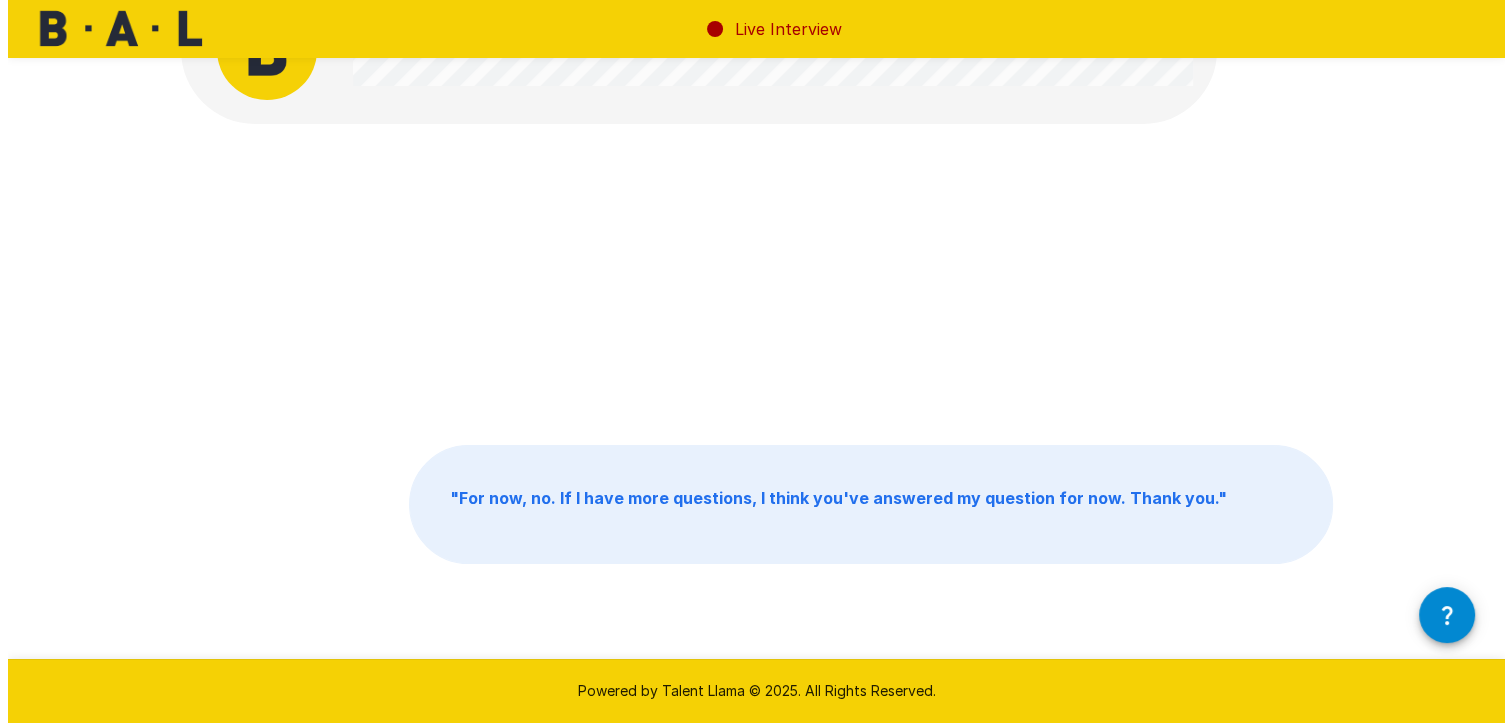 scroll, scrollTop: 0, scrollLeft: 0, axis: both 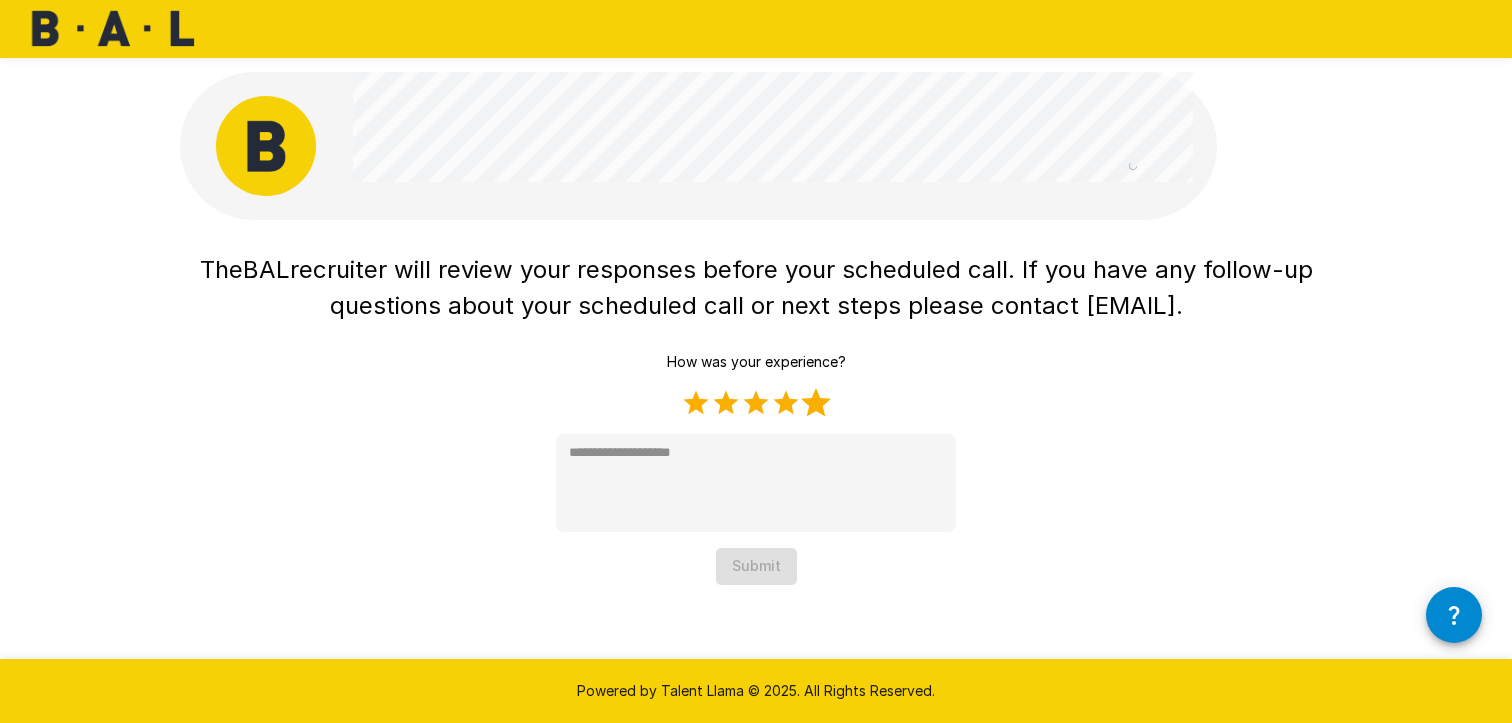 click on "5 Stars" at bounding box center (816, 403) 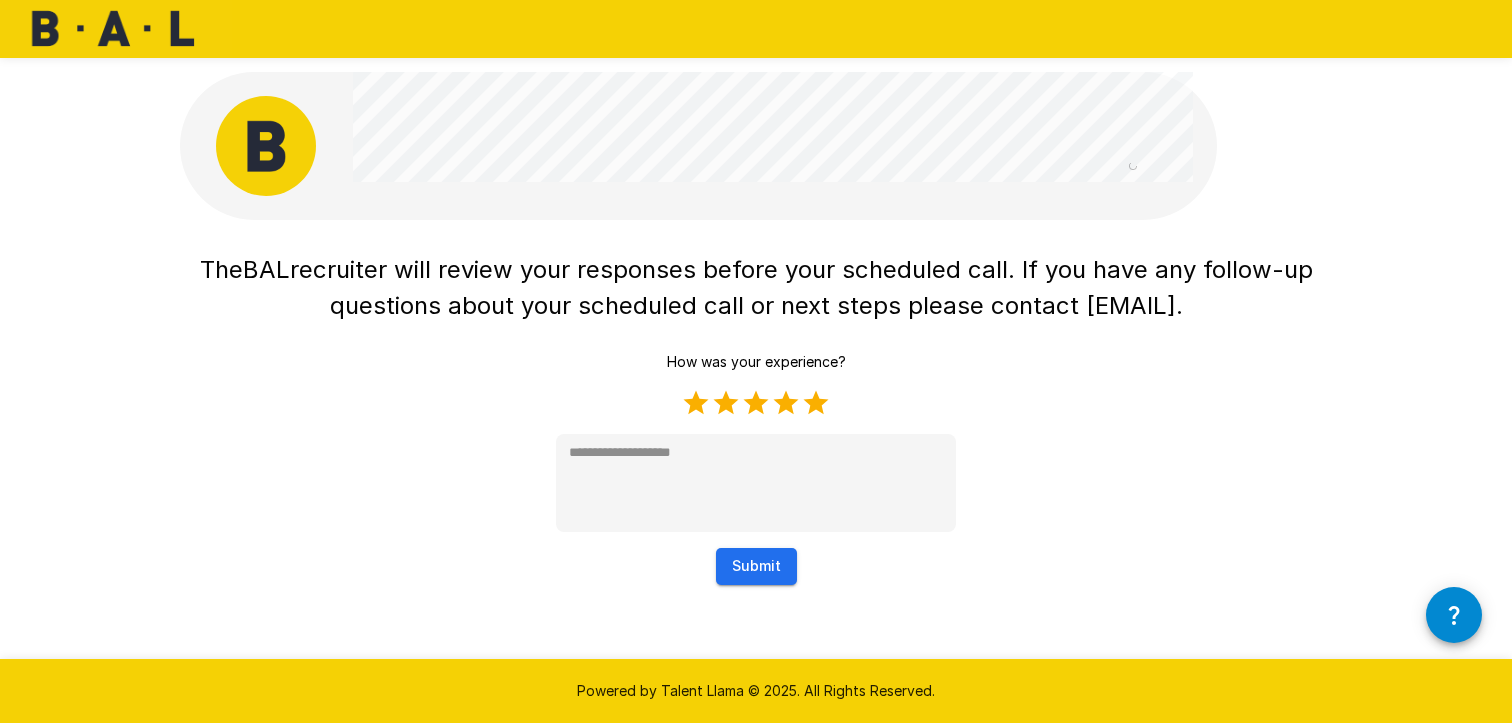 type on "*" 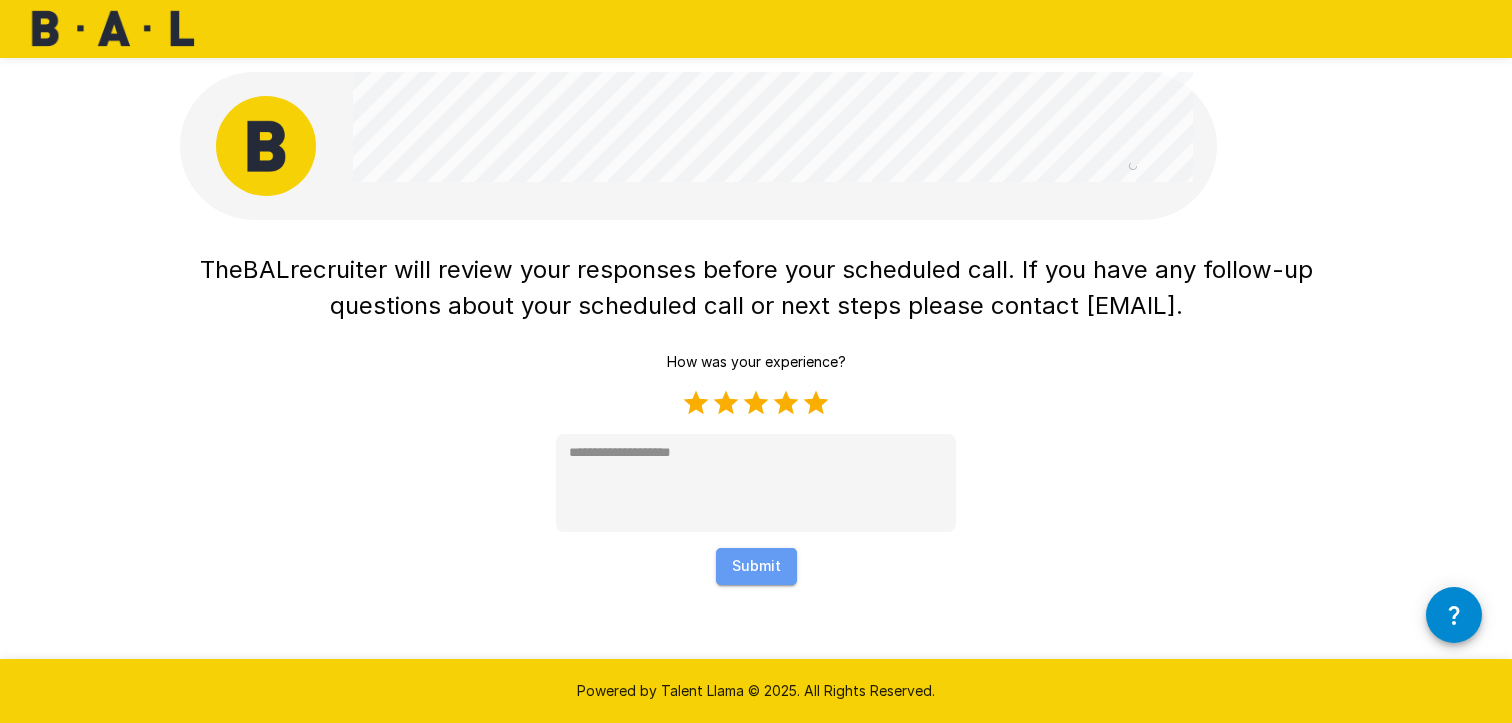 click on "Submit" at bounding box center [756, 566] 